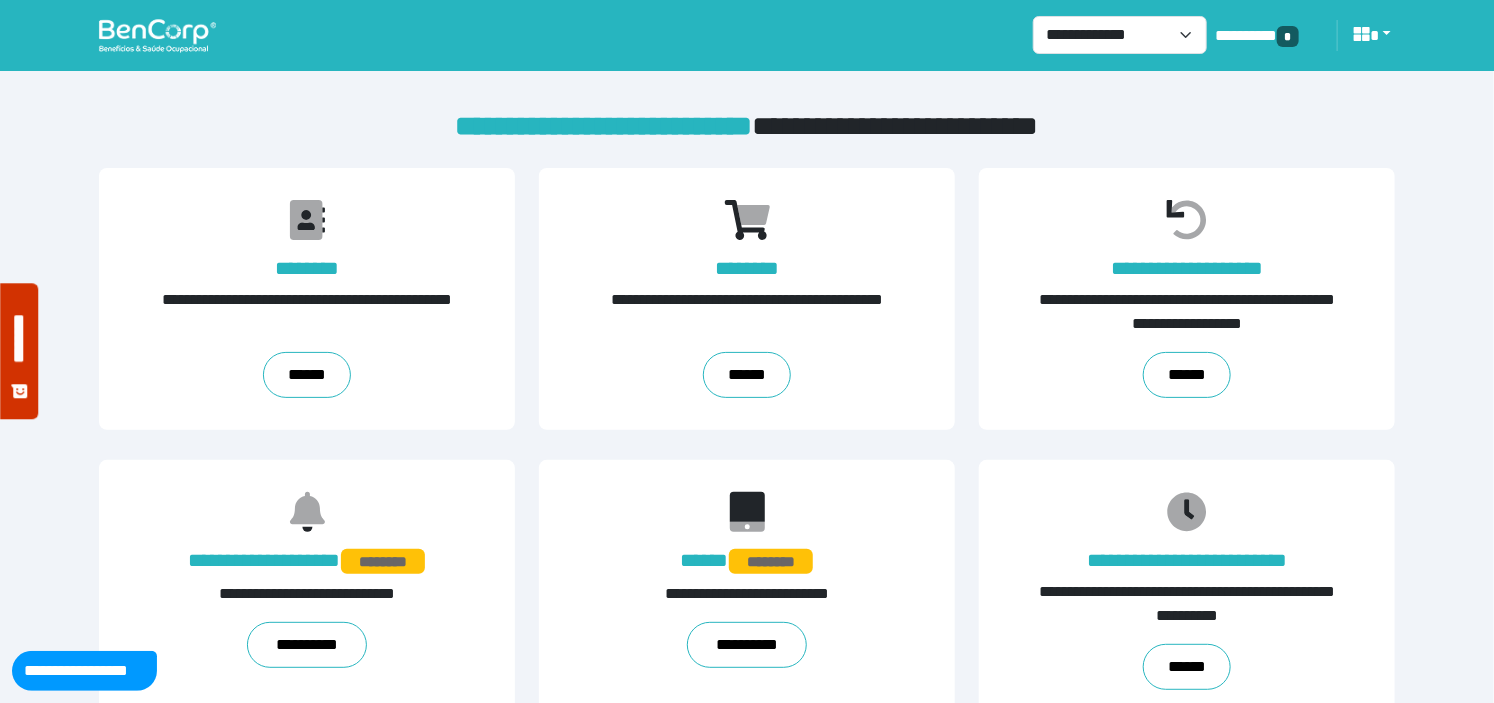 scroll, scrollTop: 666, scrollLeft: 0, axis: vertical 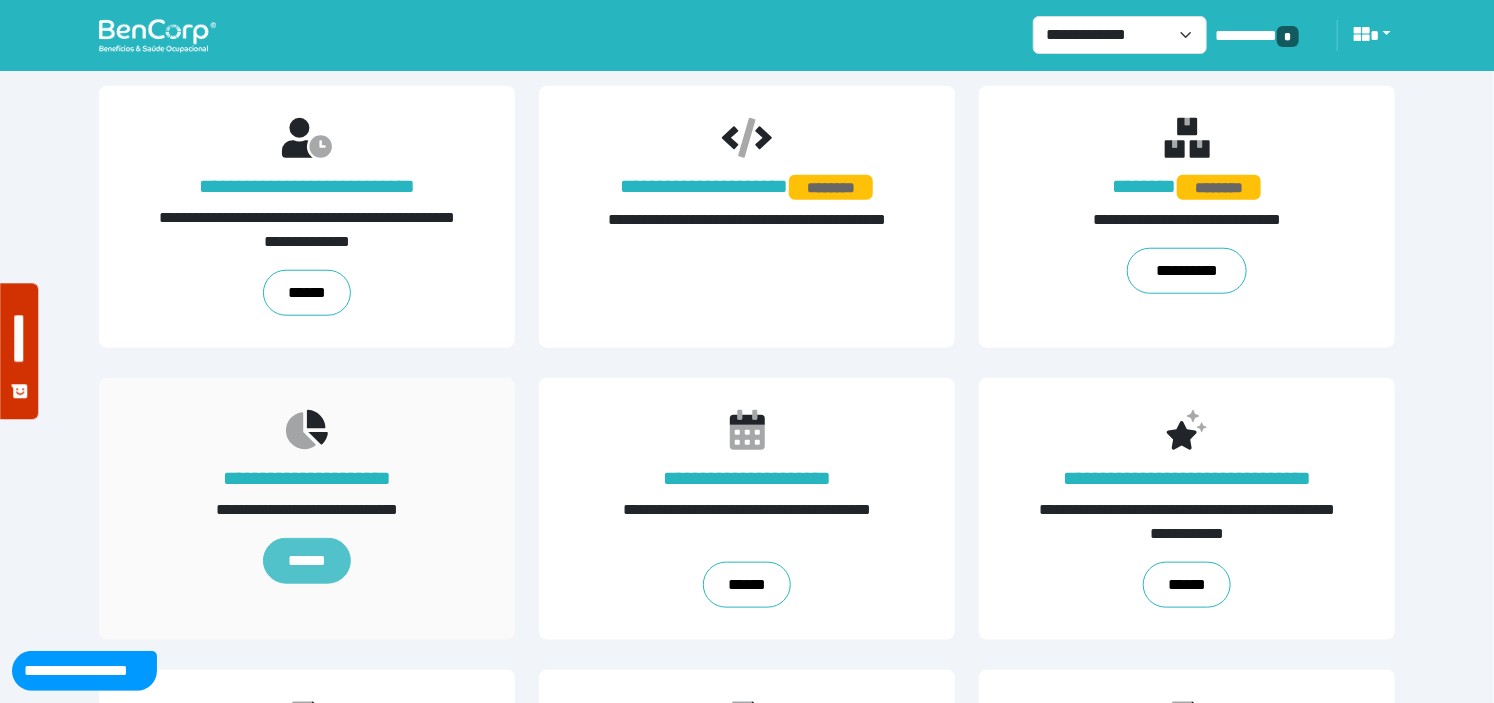 click on "******" at bounding box center [307, 561] 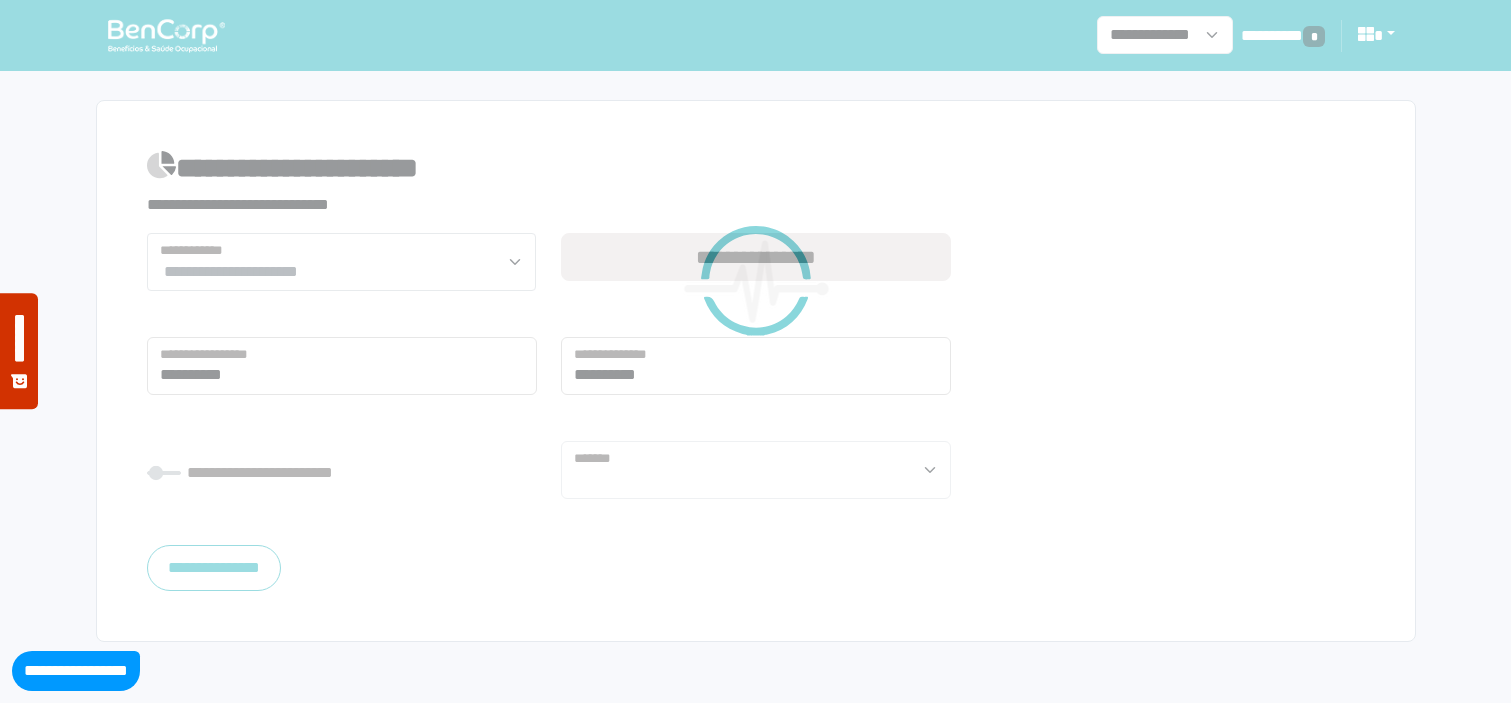 select 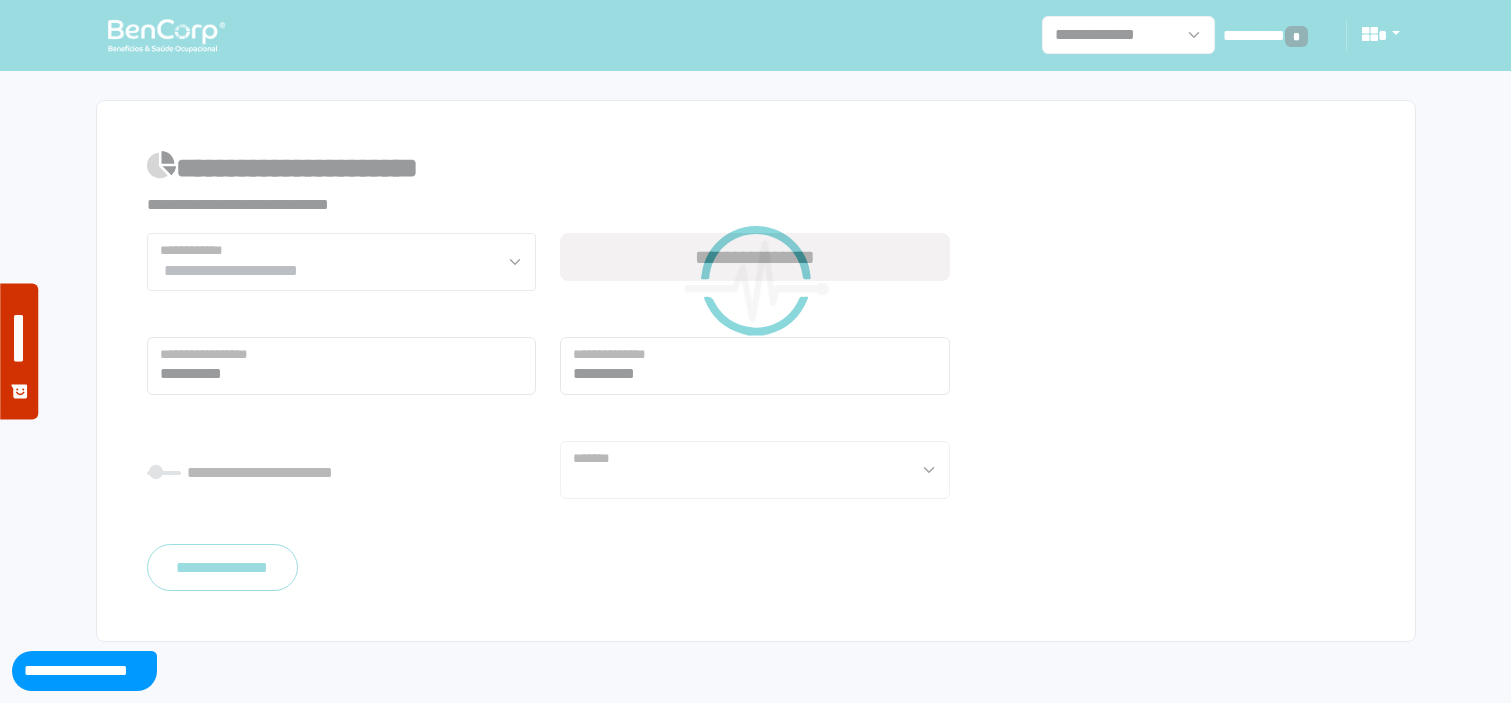 scroll, scrollTop: 0, scrollLeft: 0, axis: both 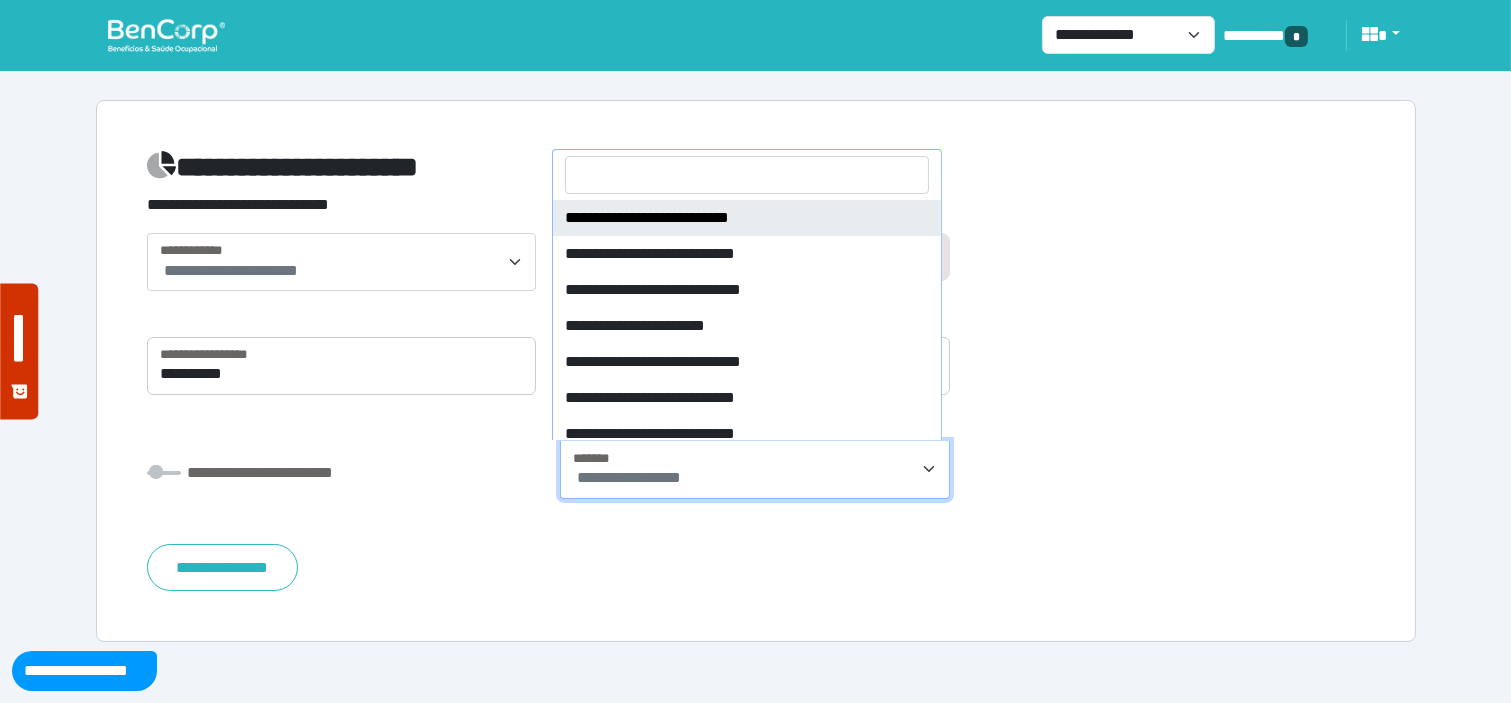 drag, startPoint x: 718, startPoint y: 455, endPoint x: 696, endPoint y: 484, distance: 36.40055 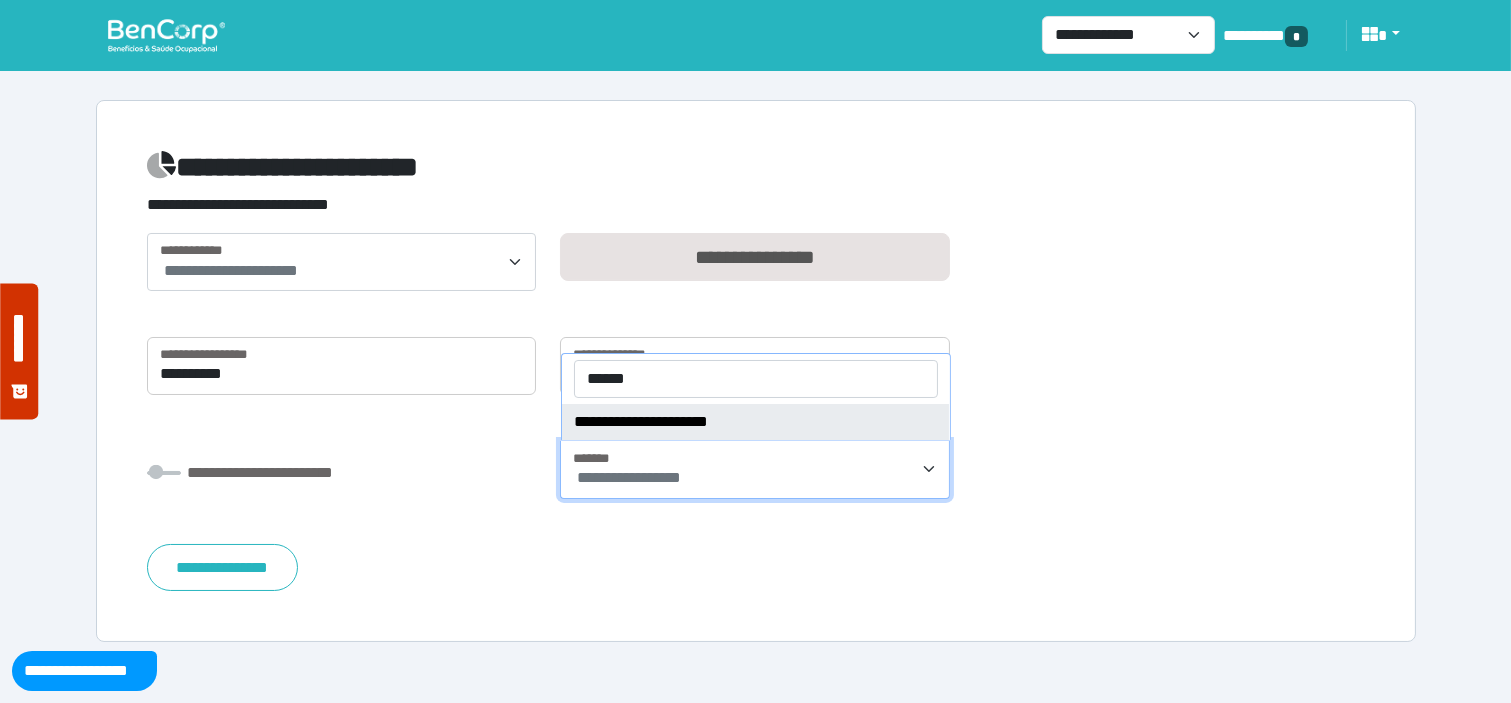 type on "******" 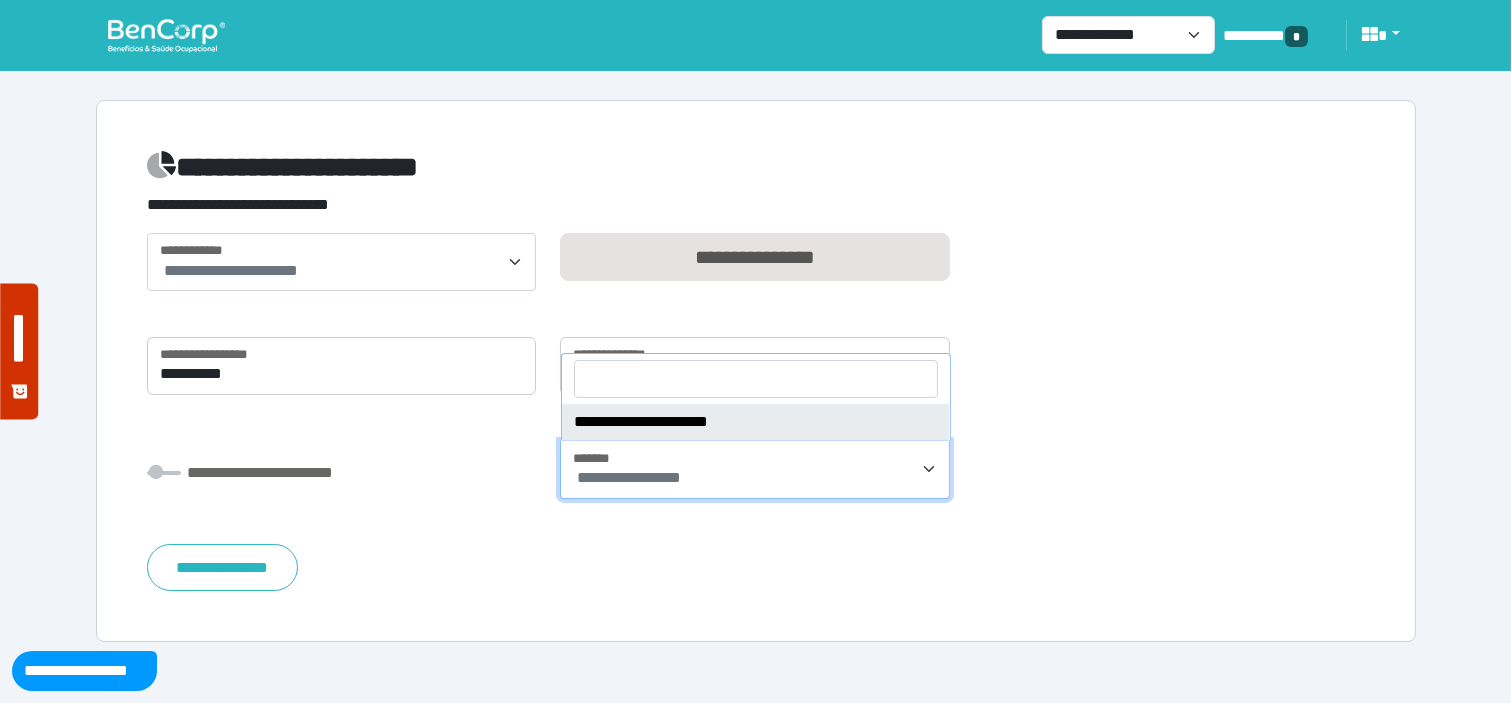 select on "****" 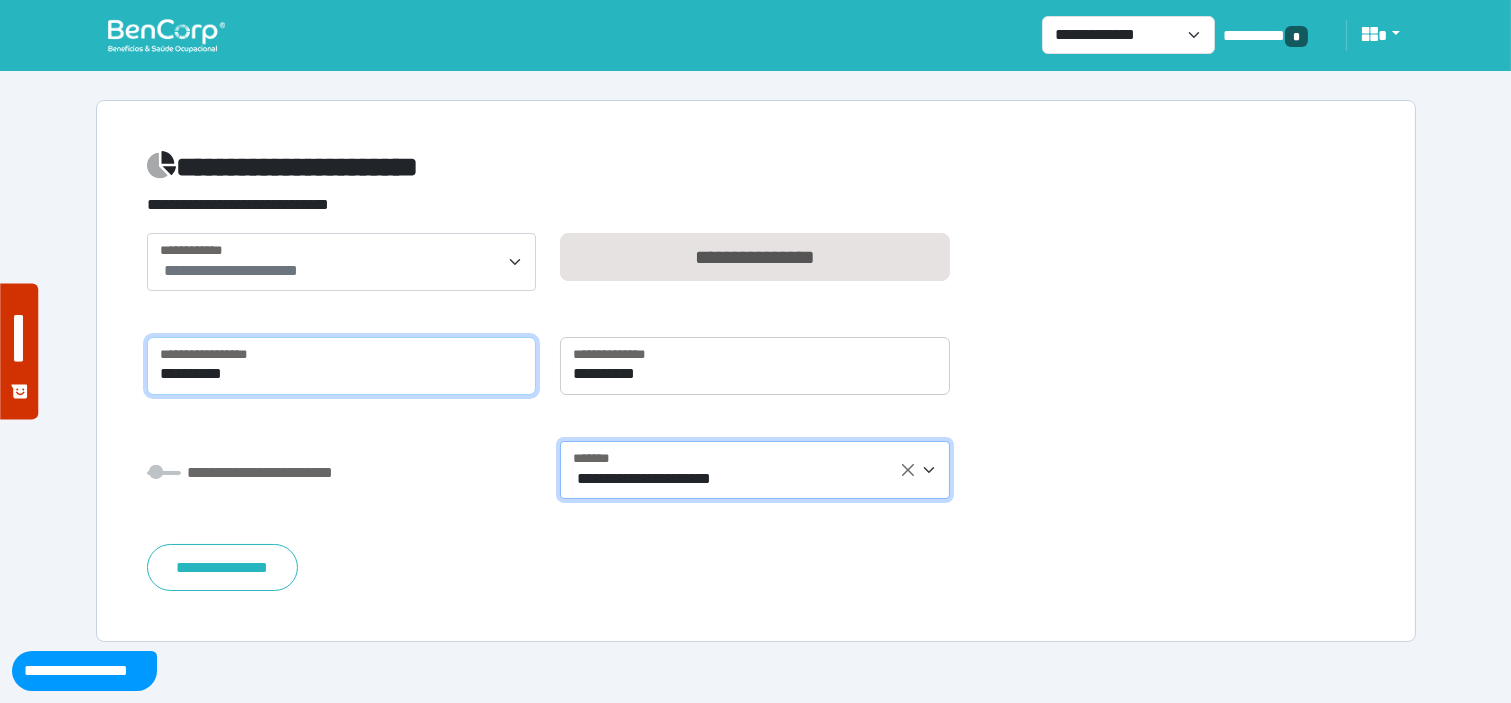 click on "**********" at bounding box center (342, 366) 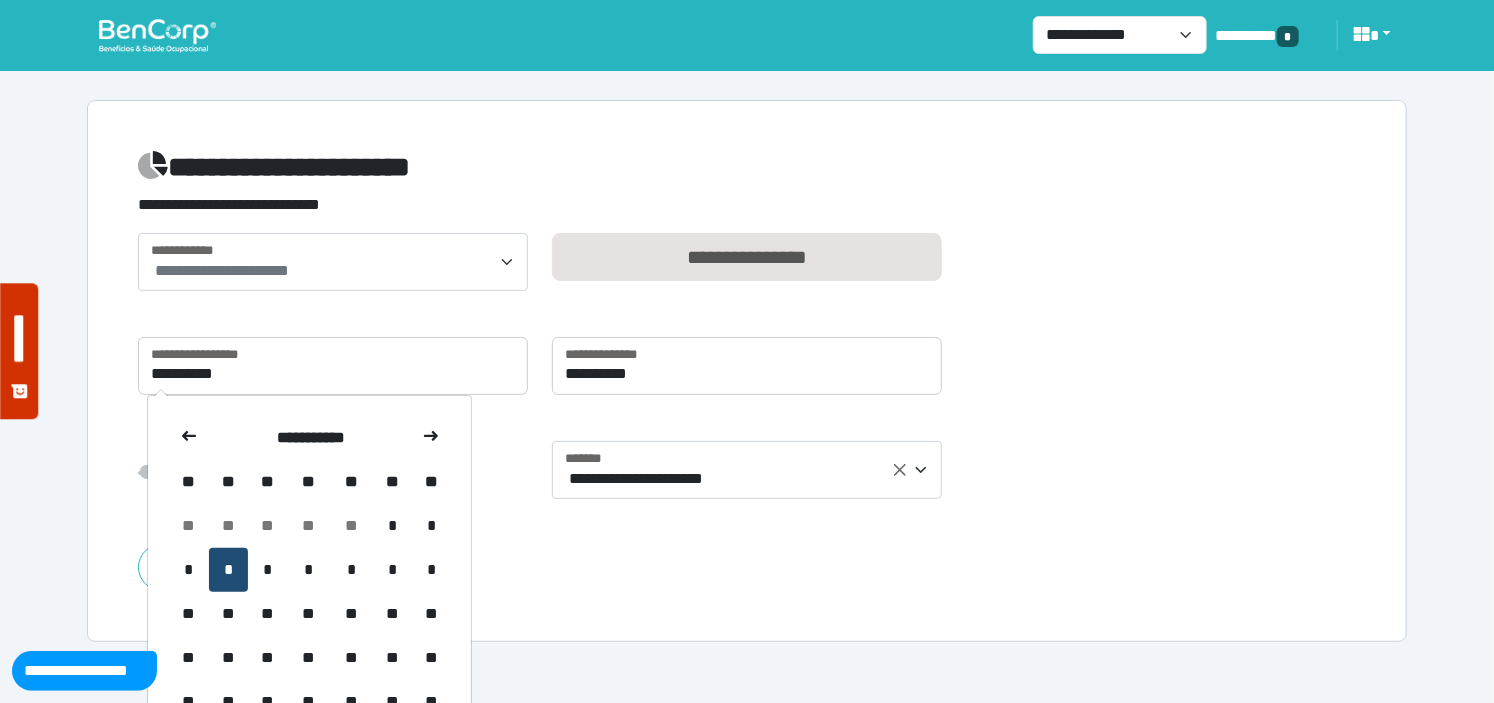 click on "*" at bounding box center [228, 570] 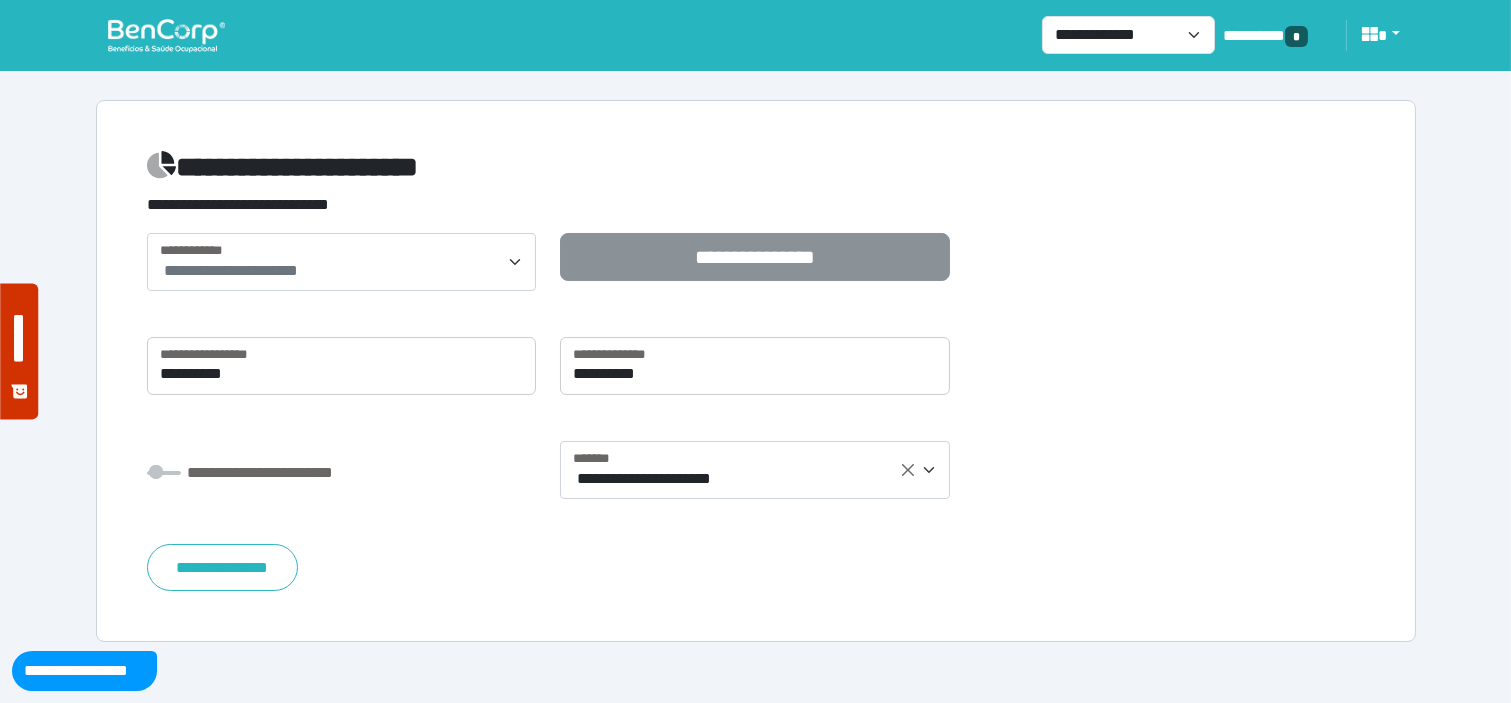 click on "**********" at bounding box center (755, 257) 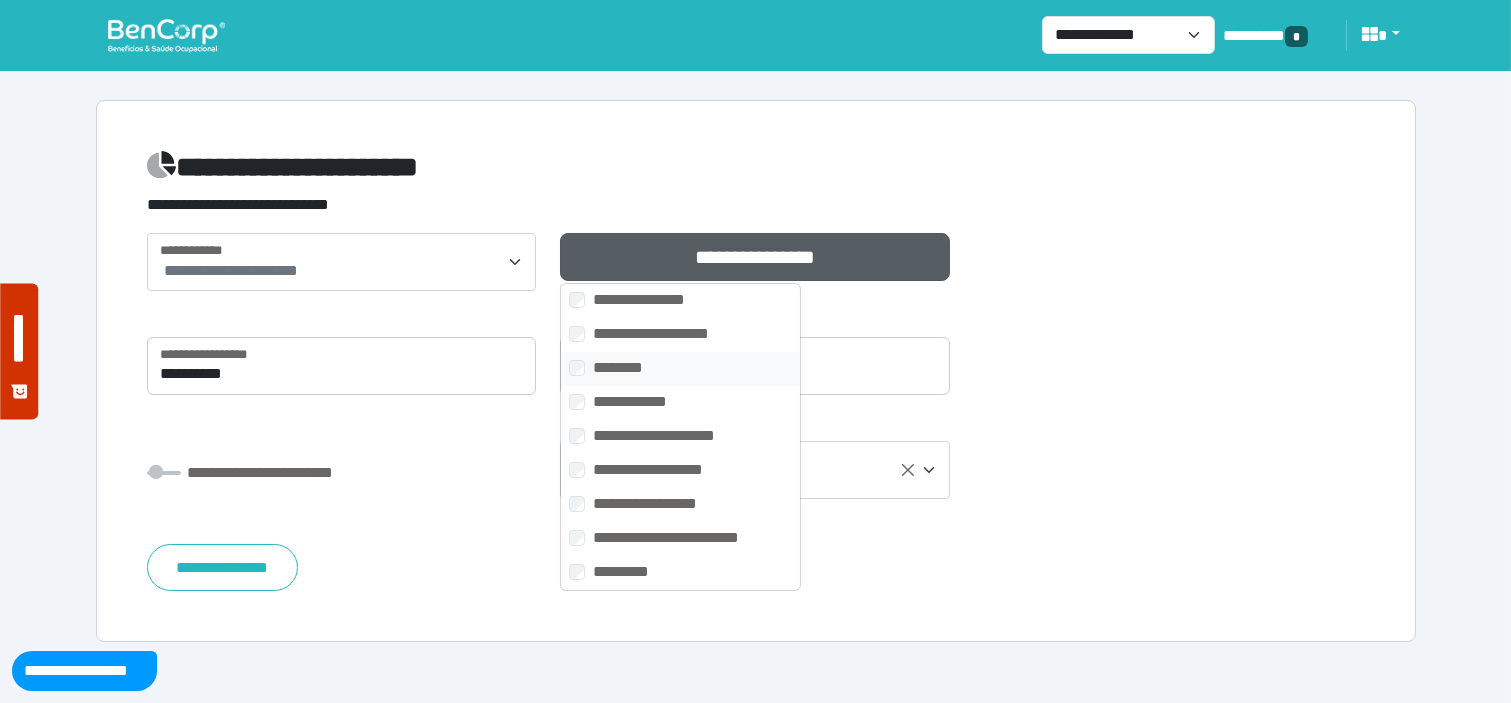 click on "********" at bounding box center (626, 368) 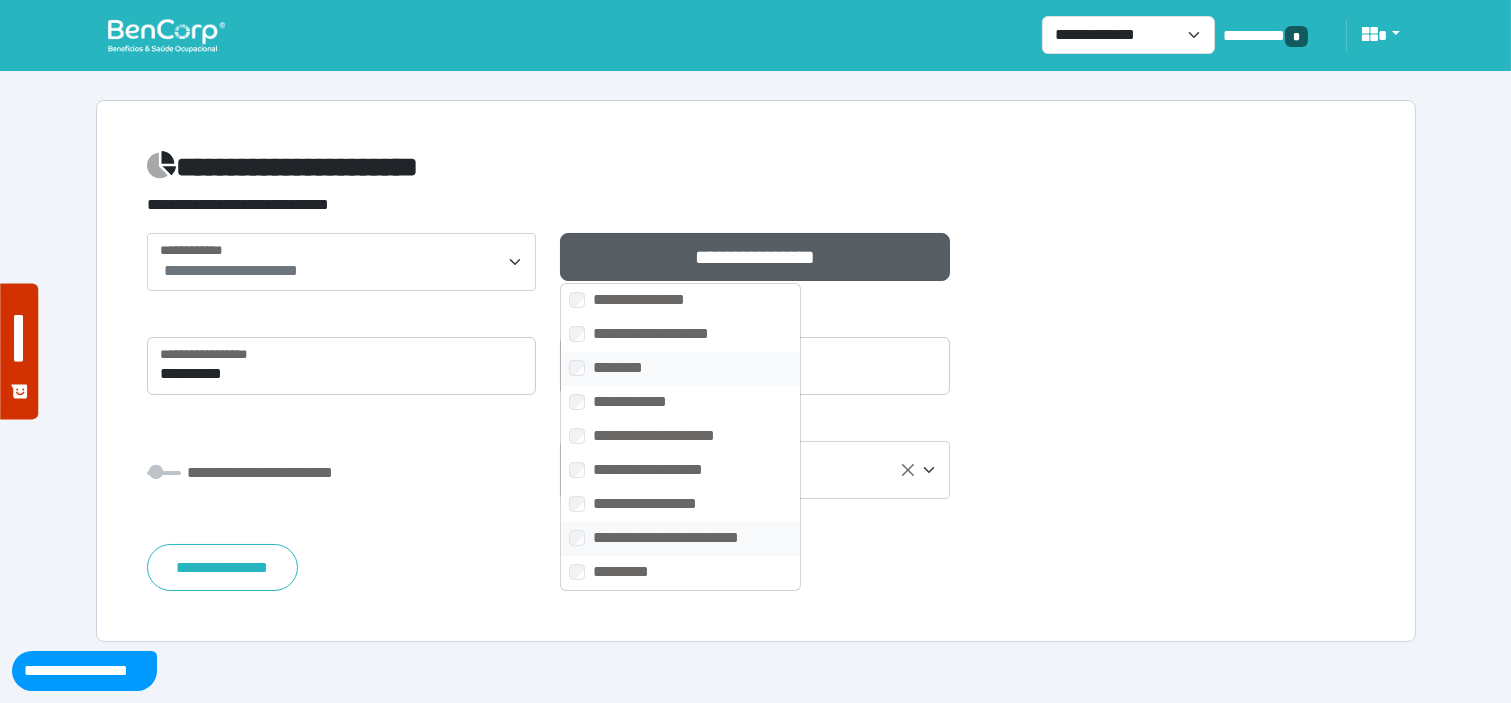 scroll, scrollTop: 21, scrollLeft: 0, axis: vertical 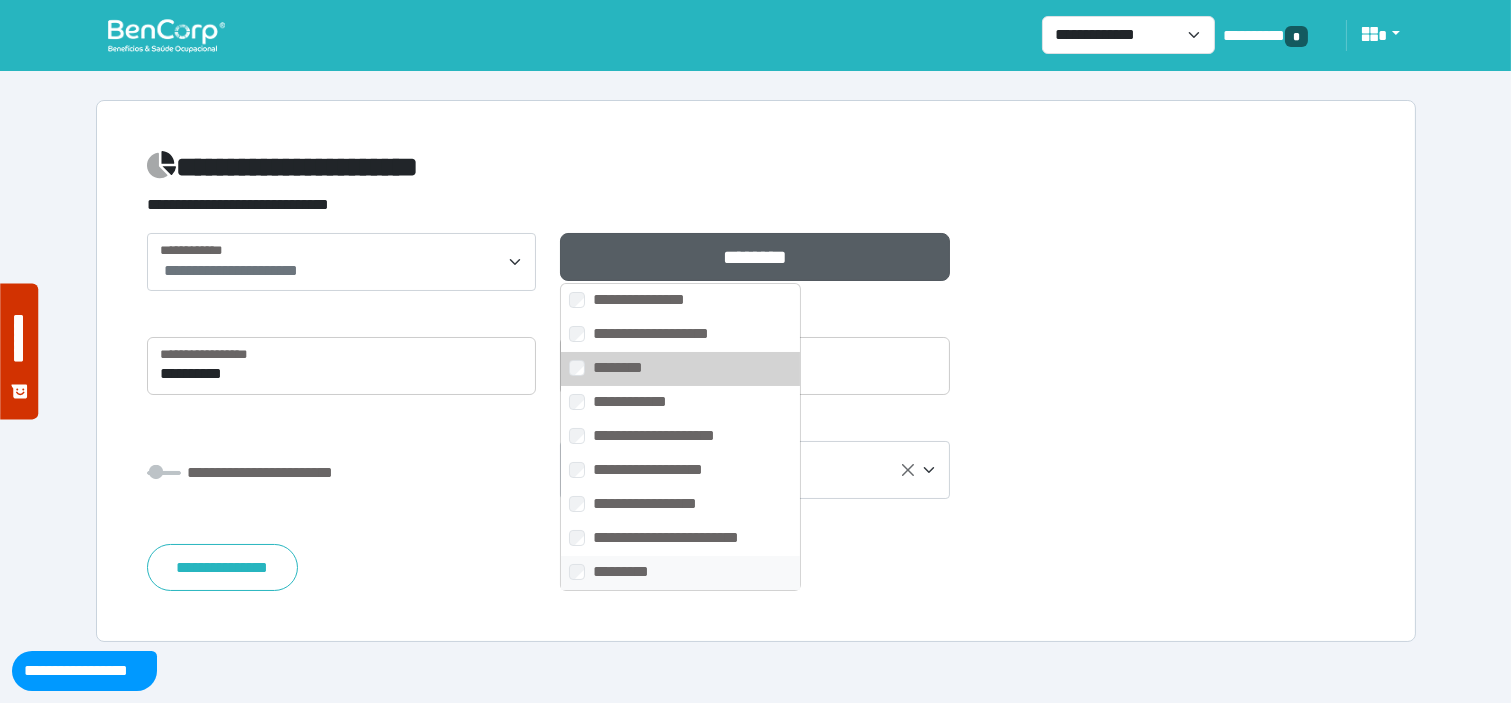 click on "*********" at bounding box center (633, 572) 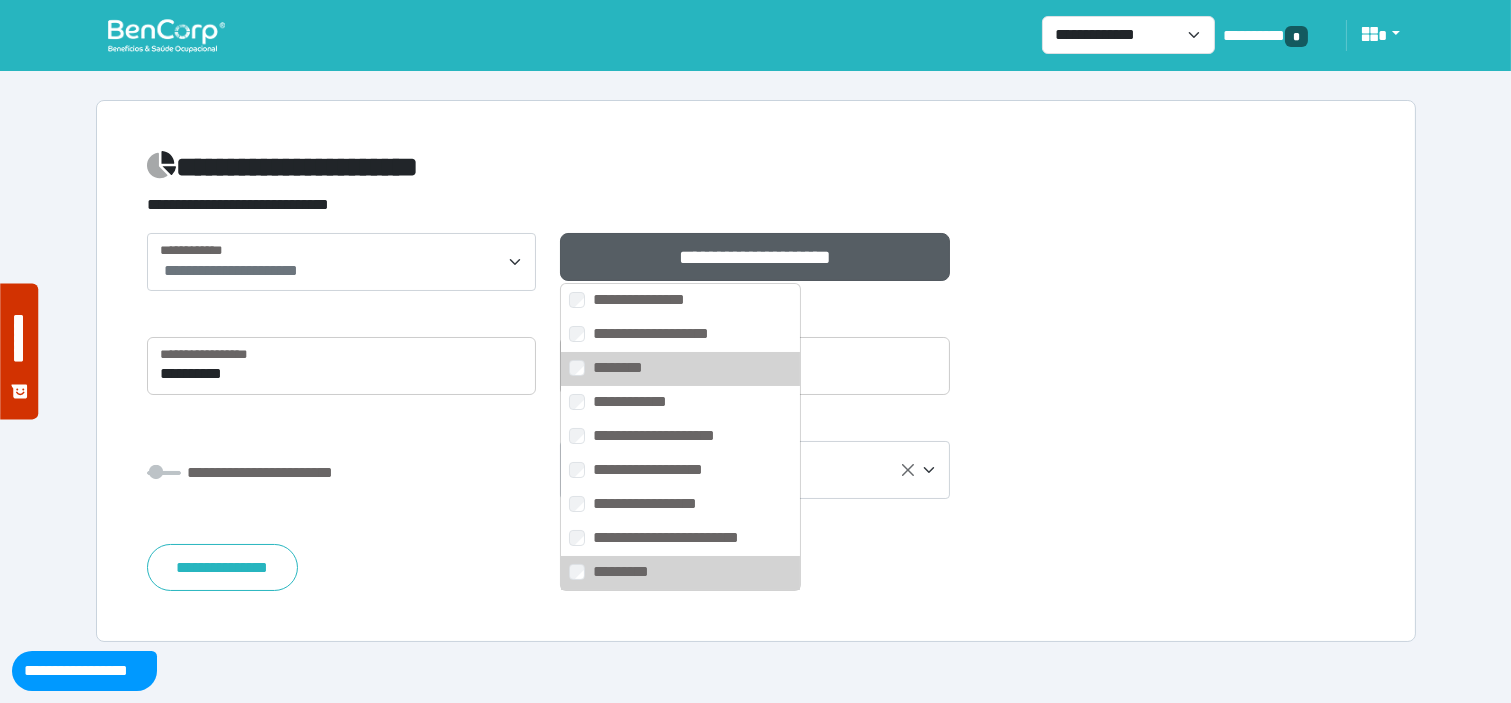 click on "********" at bounding box center (626, 368) 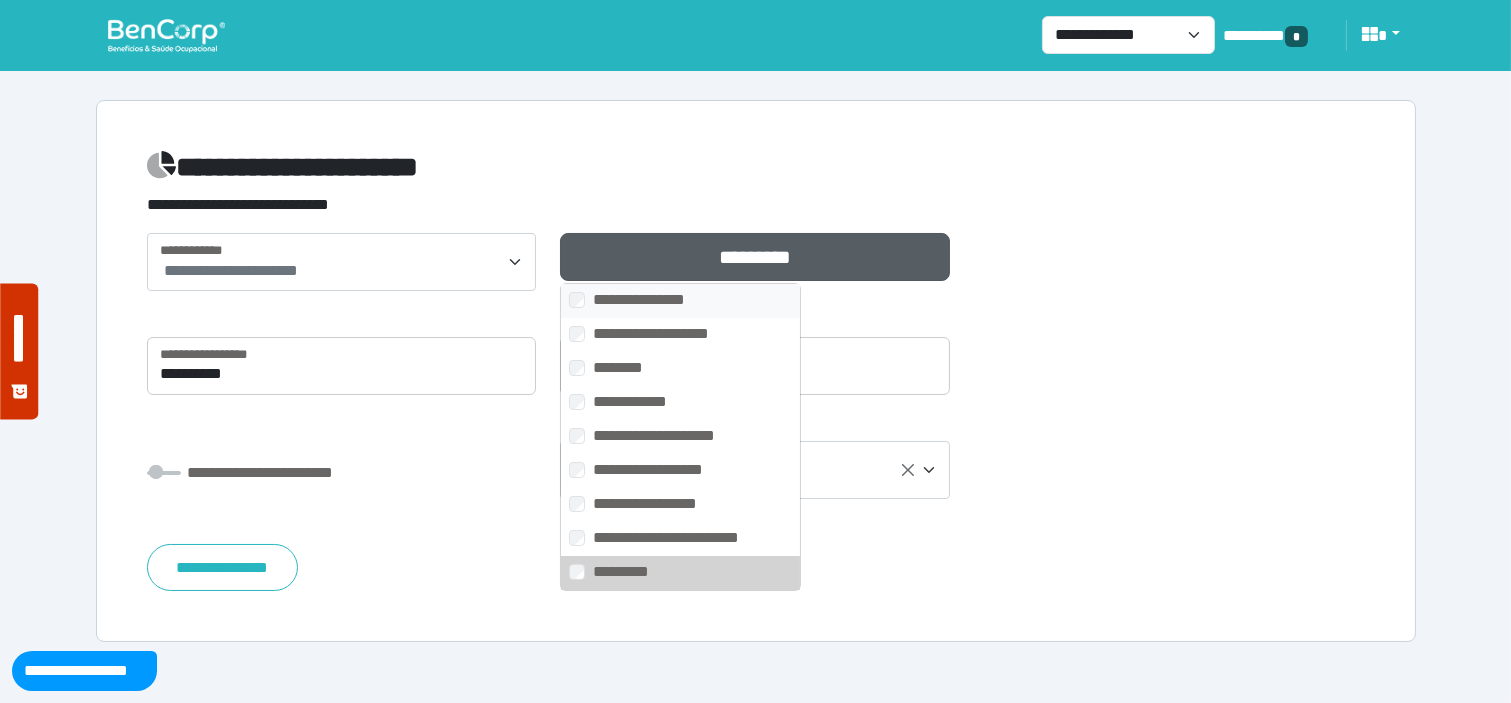 click on "**********" at bounding box center (650, 300) 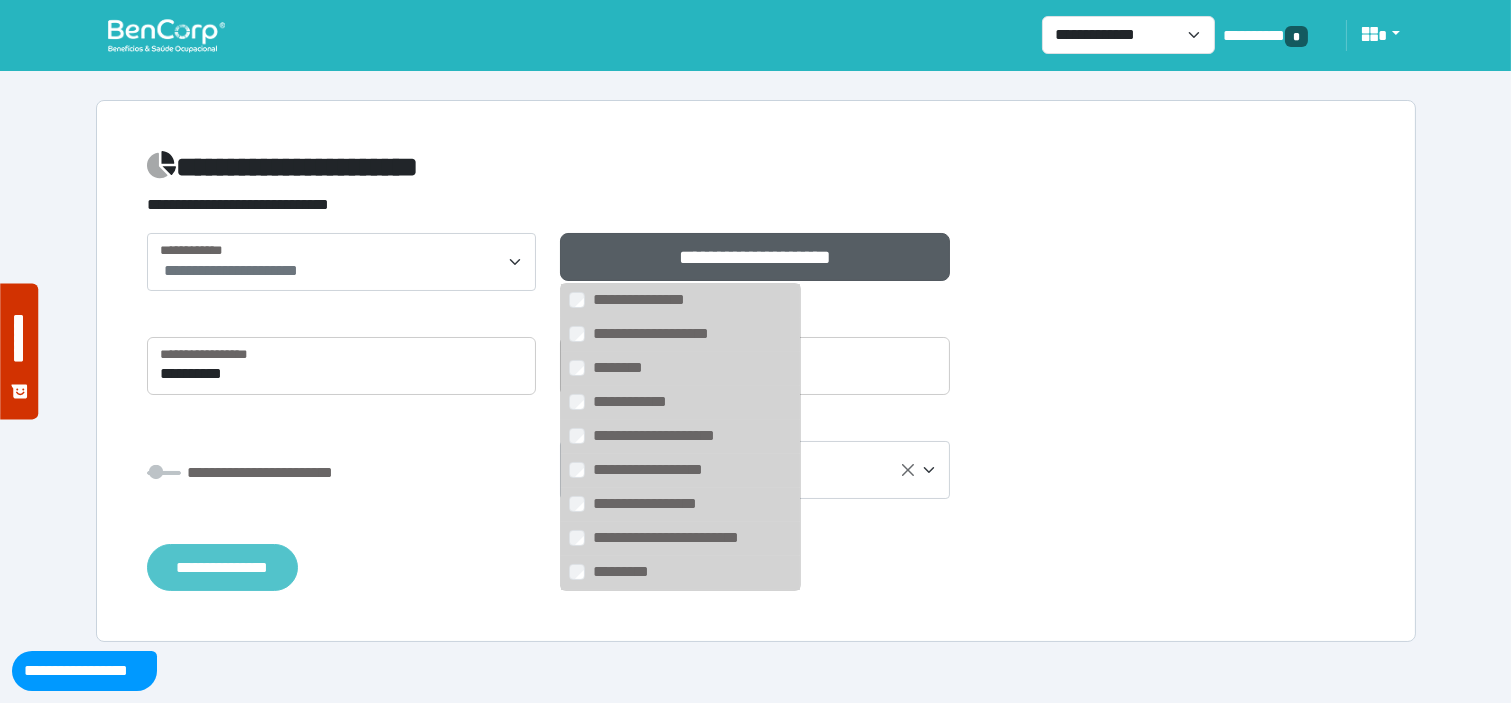 click on "**********" at bounding box center (222, 567) 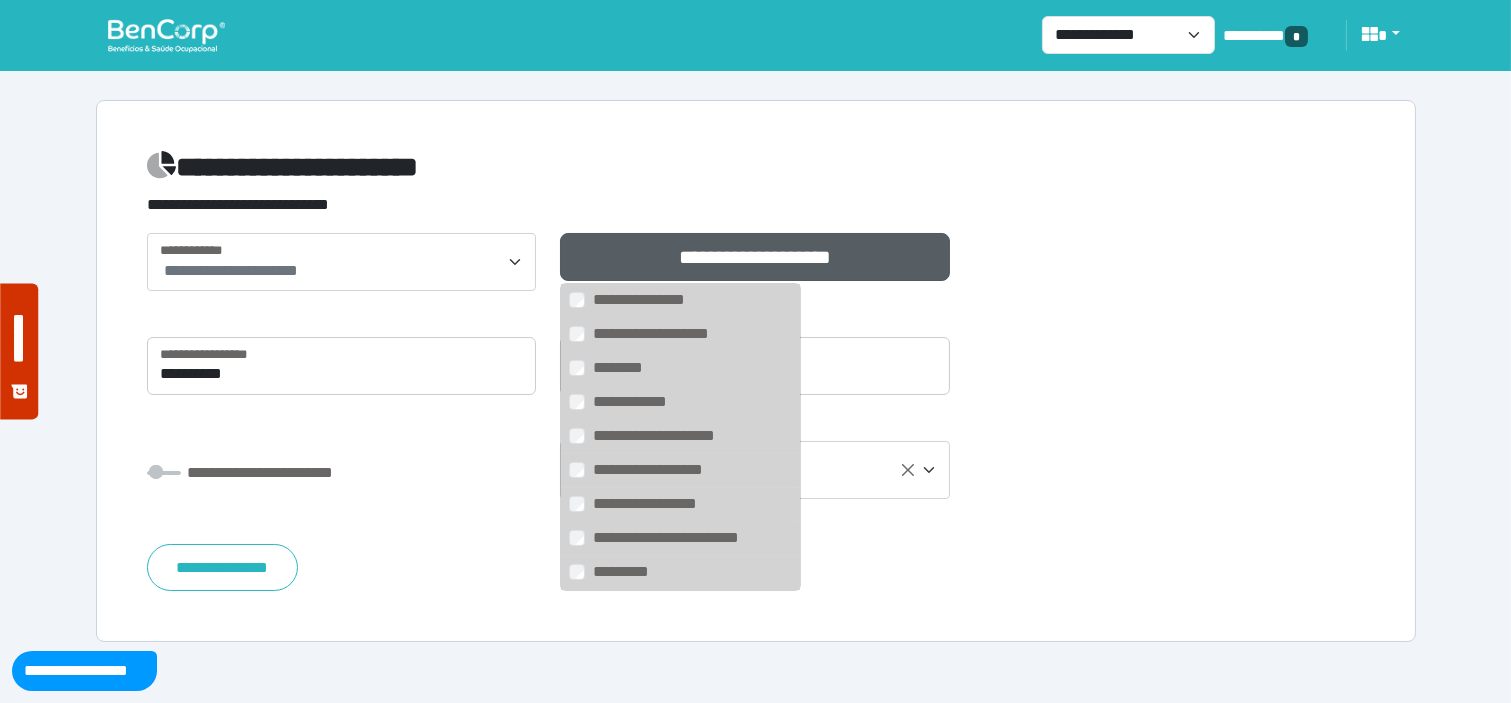 click at bounding box center (0, 0) 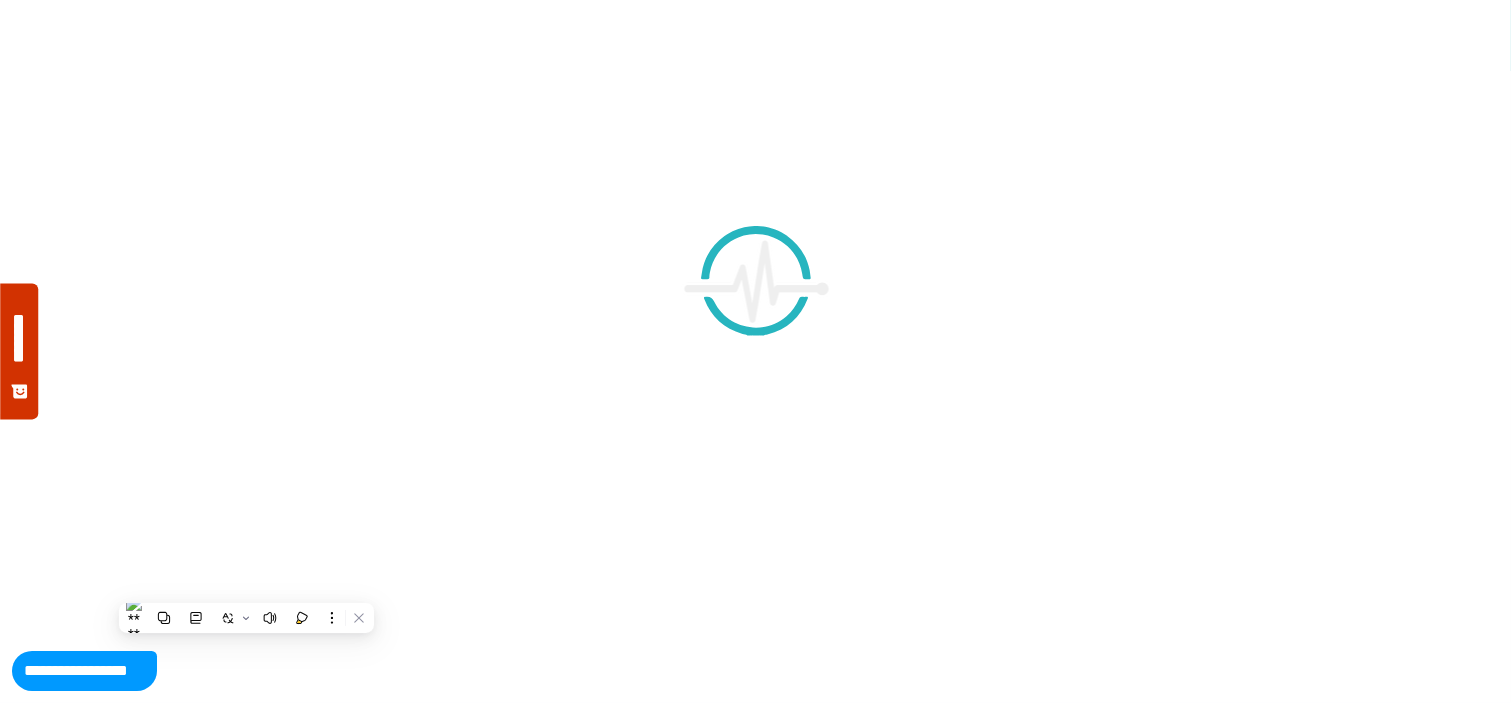 click at bounding box center (755, 351) 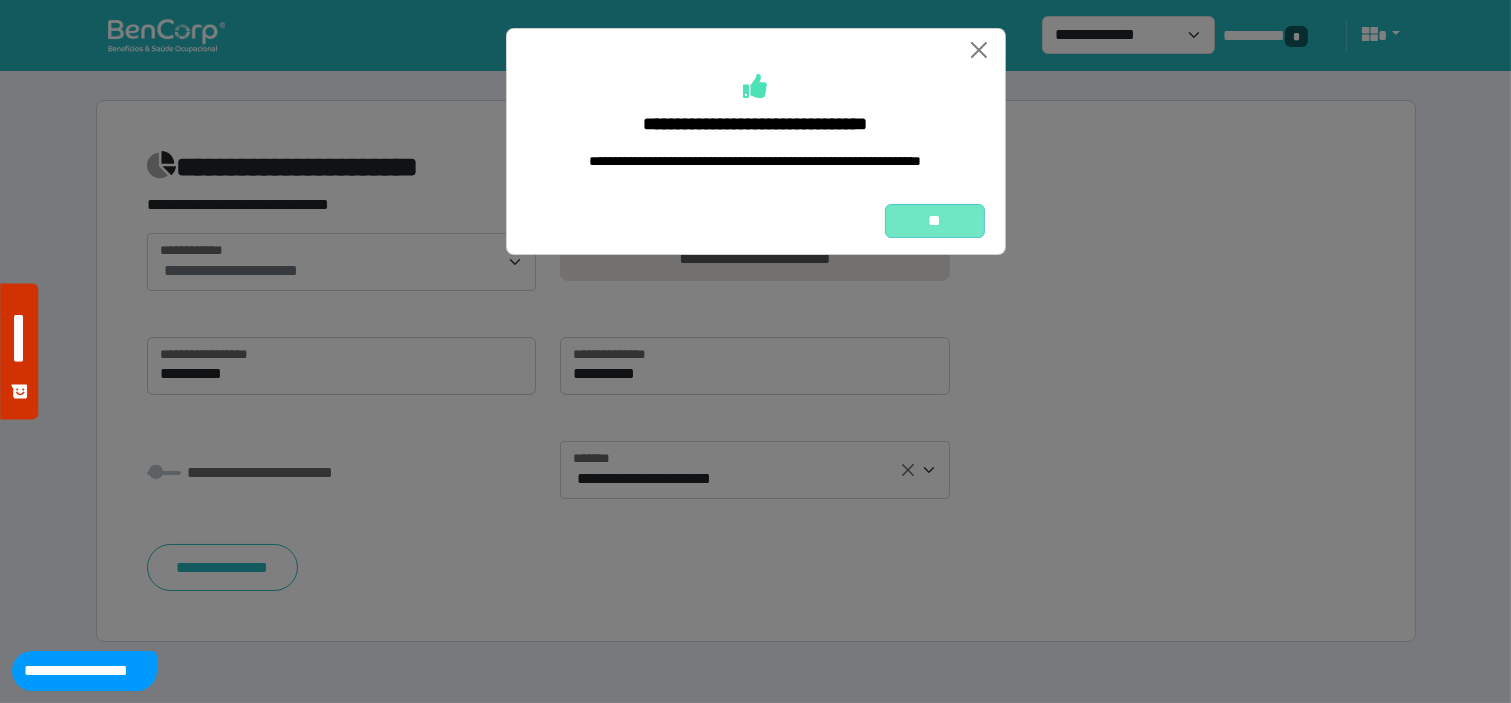 click on "**" at bounding box center (935, 221) 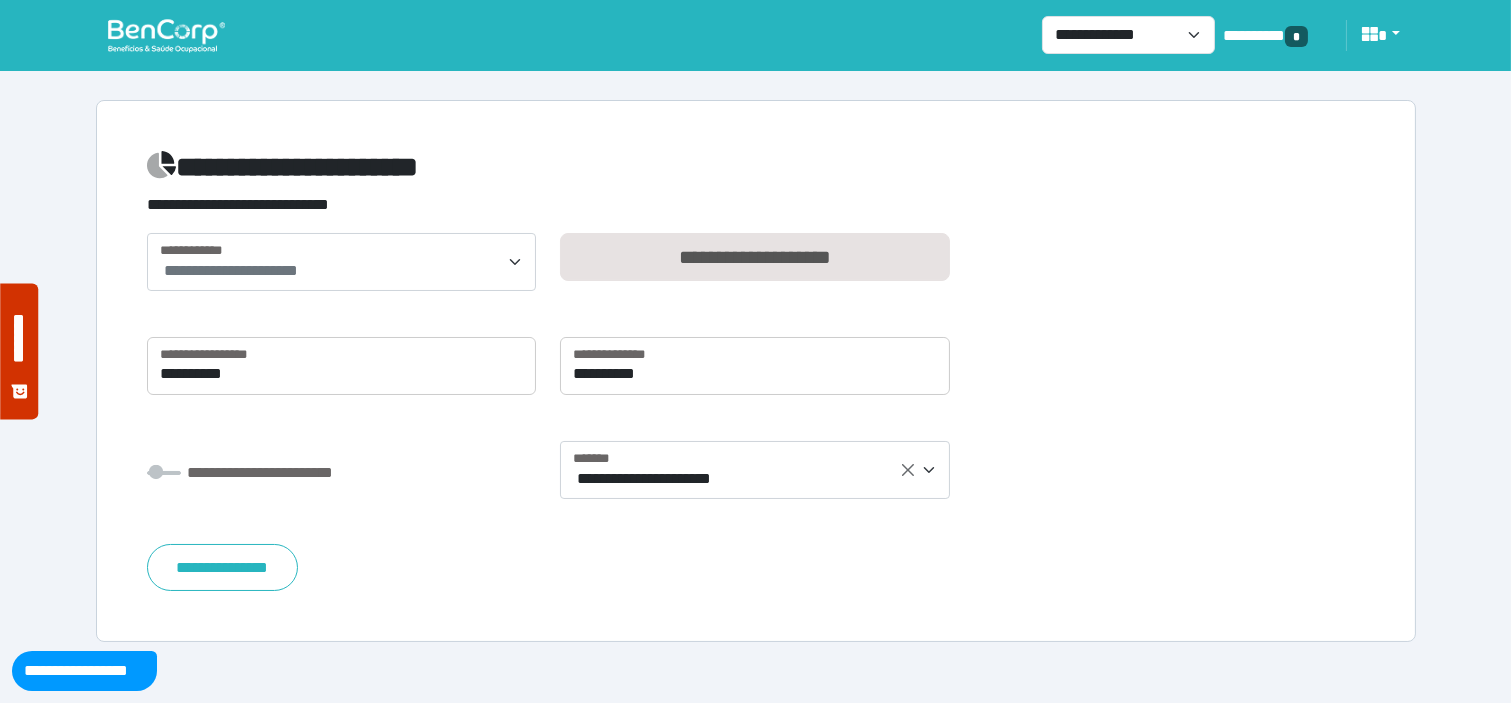 click on "**********" at bounding box center (222, 567) 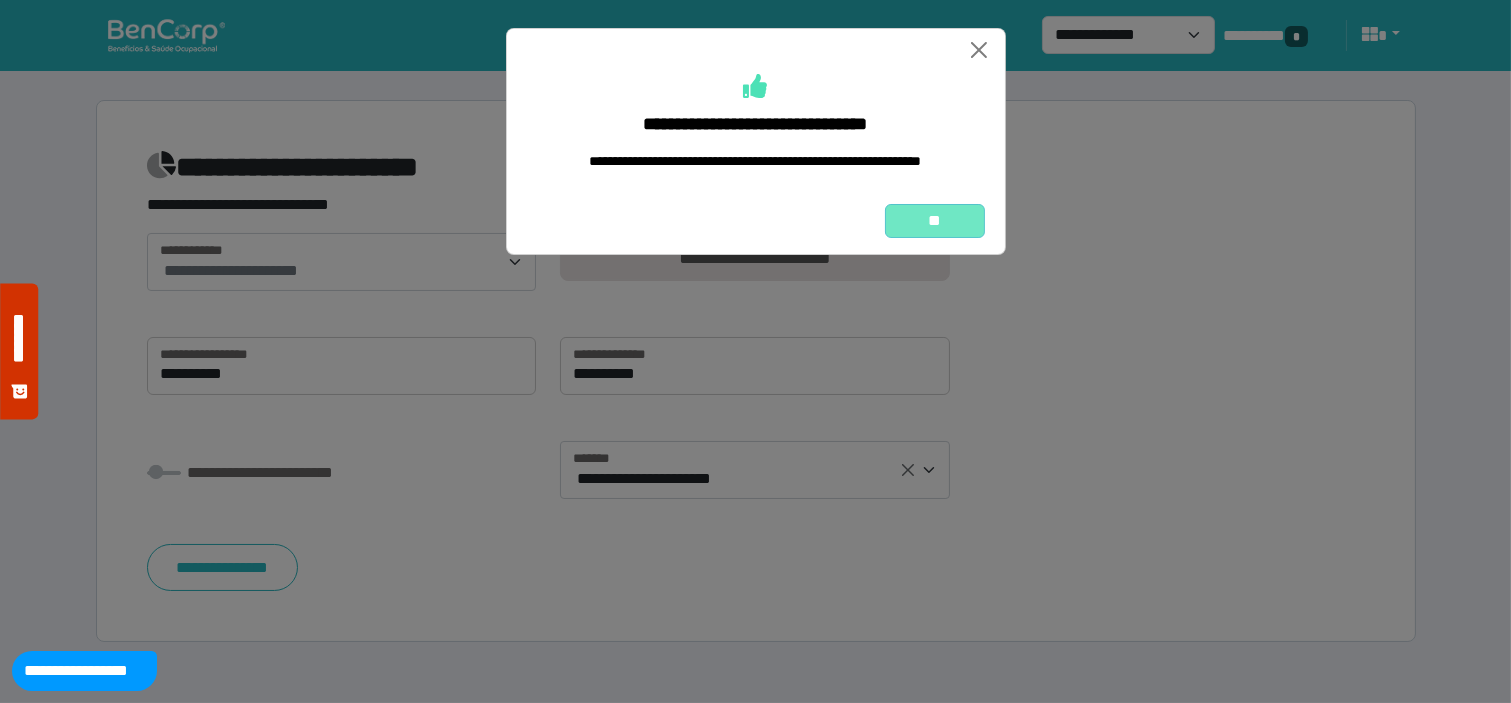 click on "**" at bounding box center (935, 221) 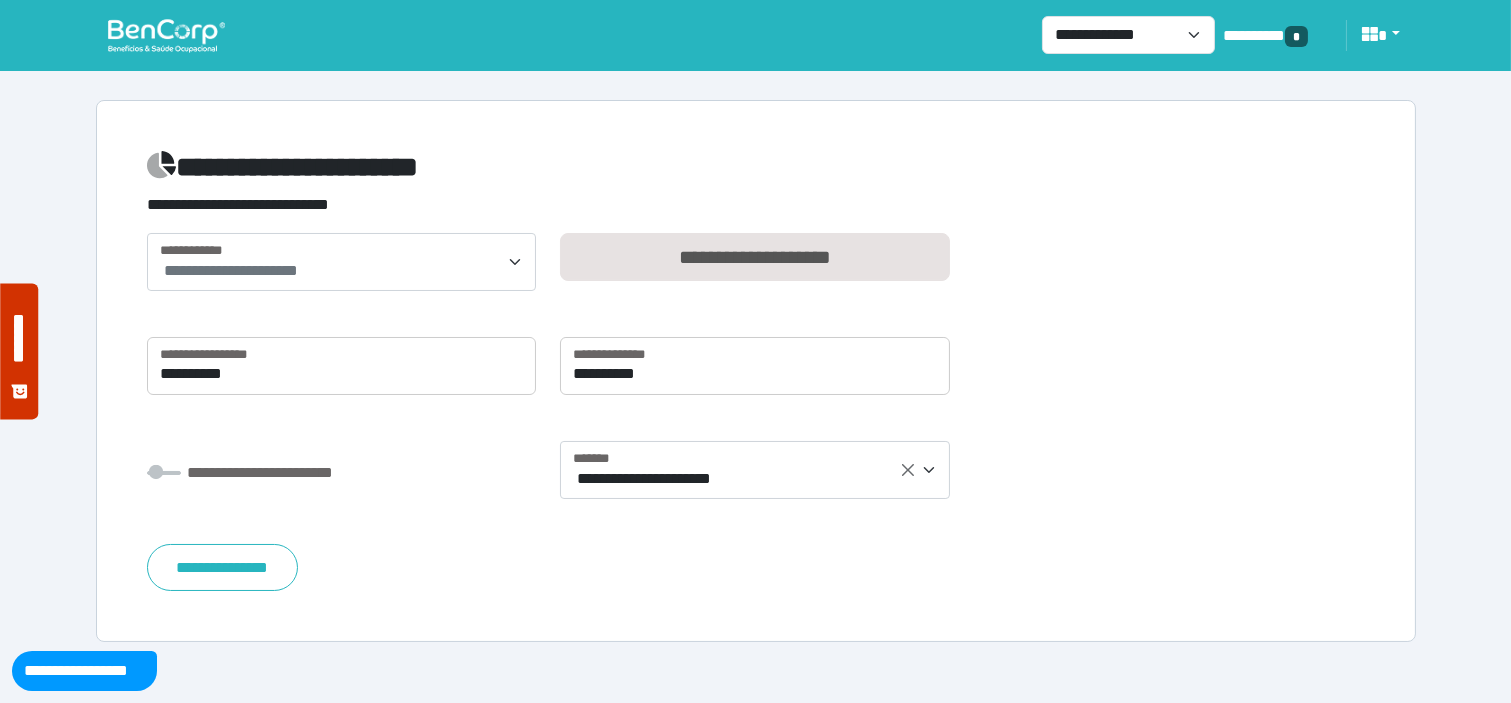 click on "**********" at bounding box center (755, 35) 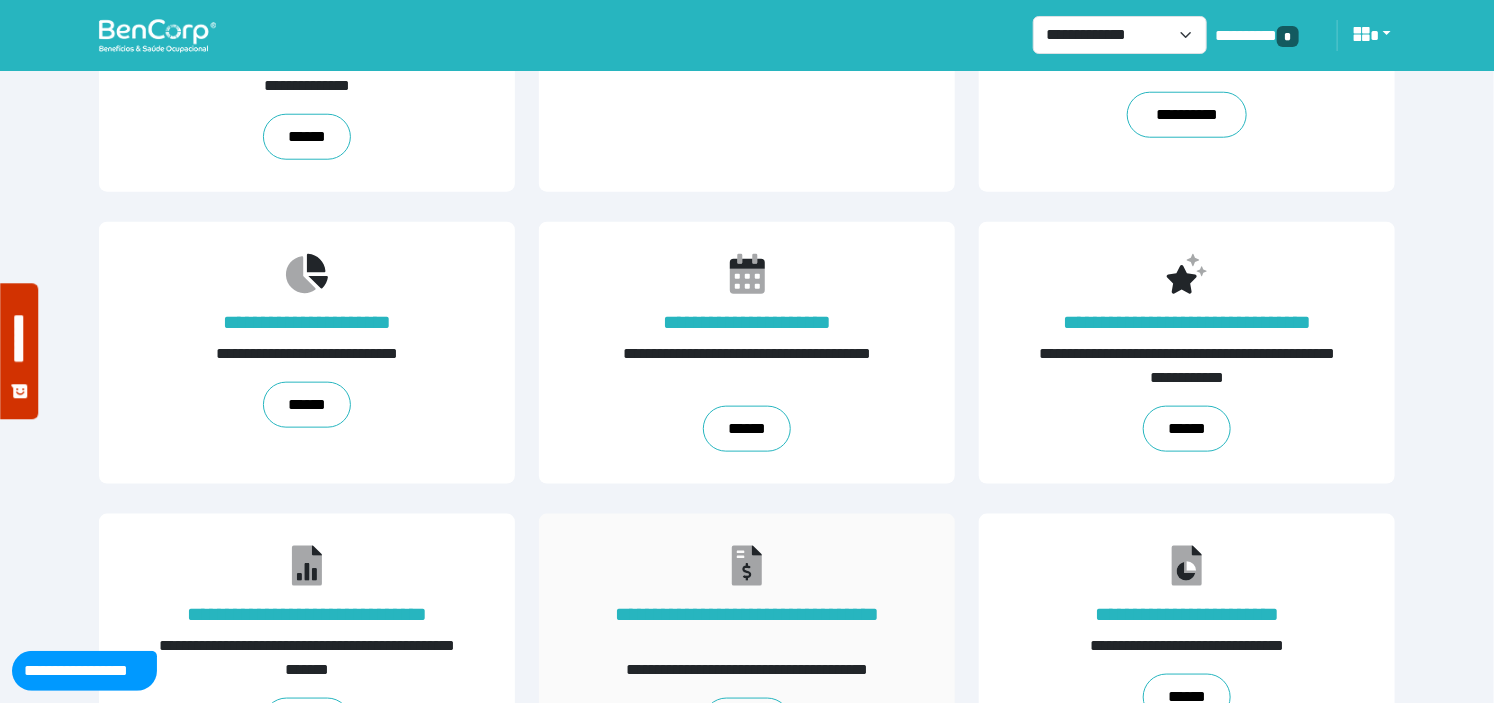 scroll, scrollTop: 1207, scrollLeft: 0, axis: vertical 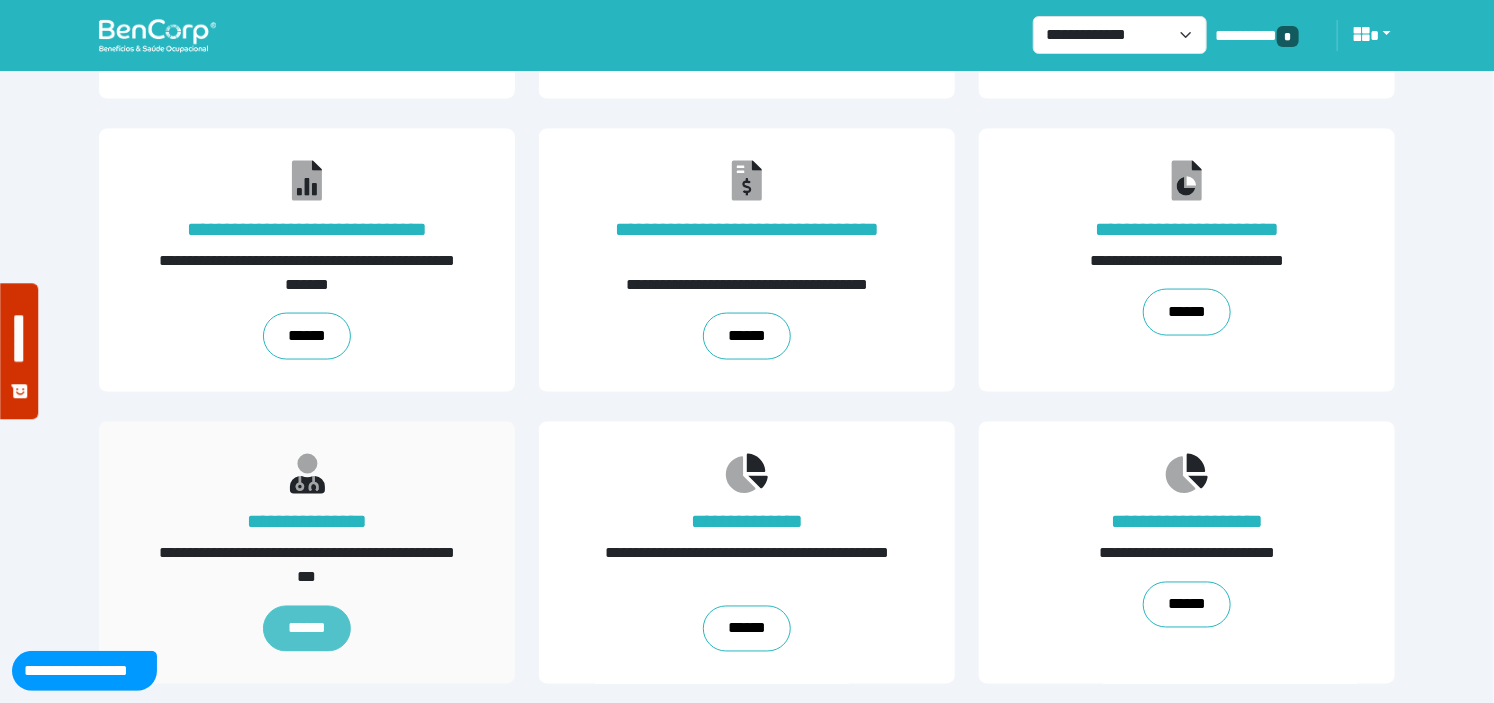 click on "******" at bounding box center [307, 629] 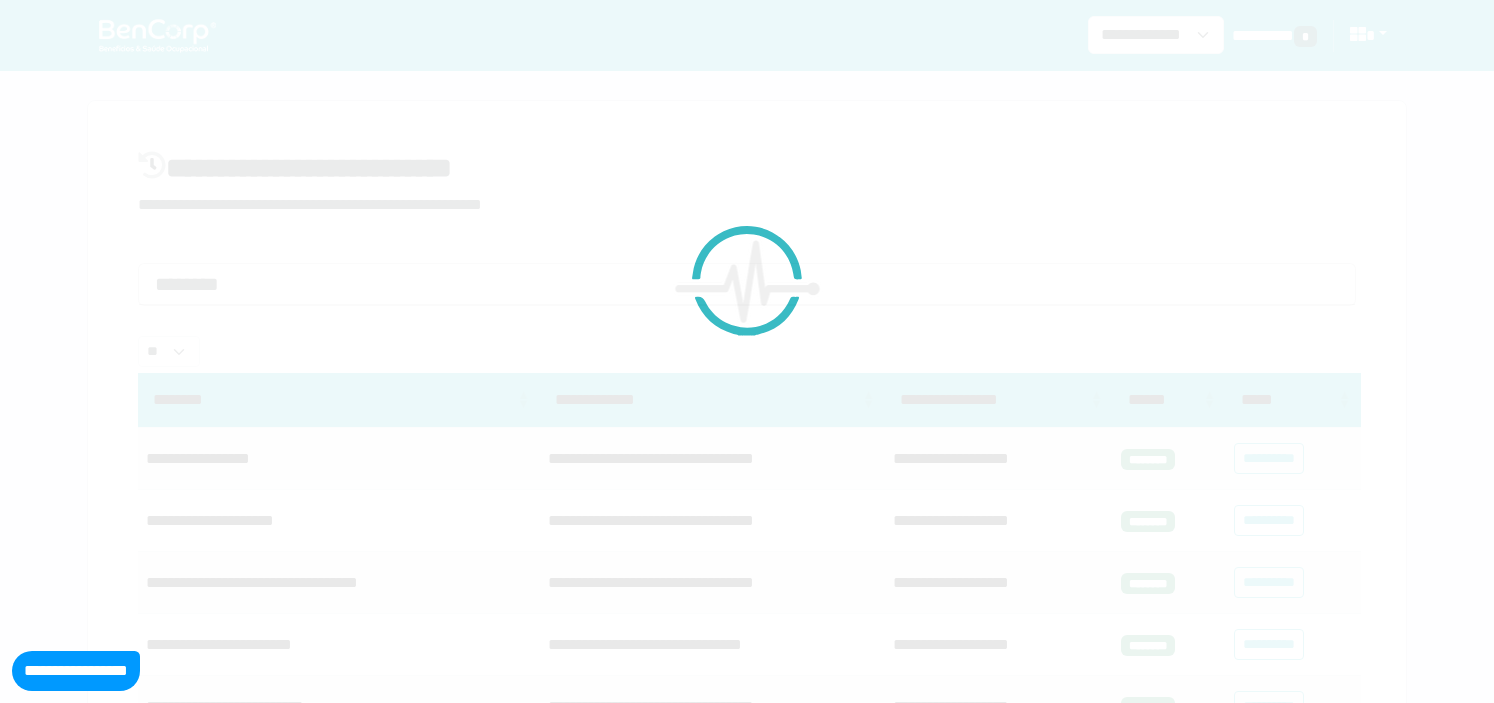 select on "**" 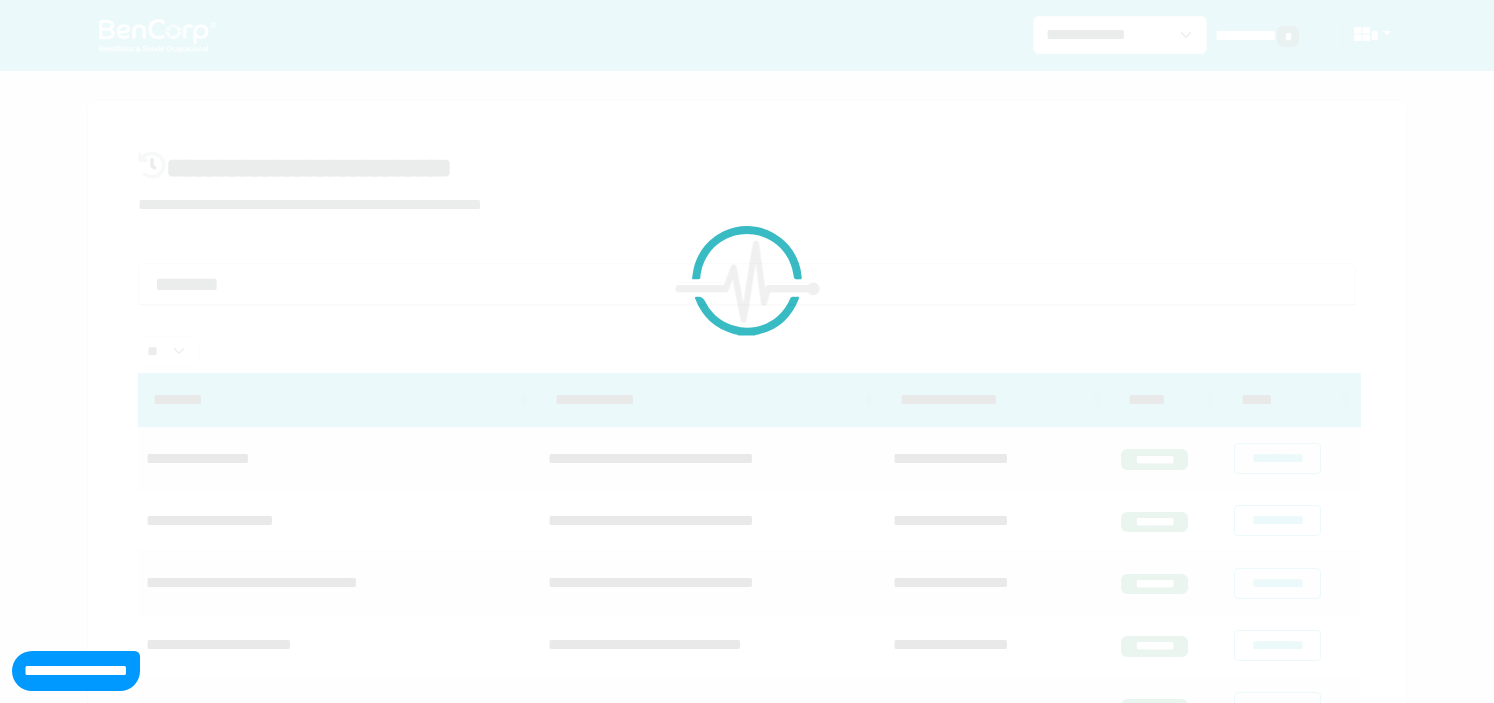 scroll, scrollTop: 0, scrollLeft: 0, axis: both 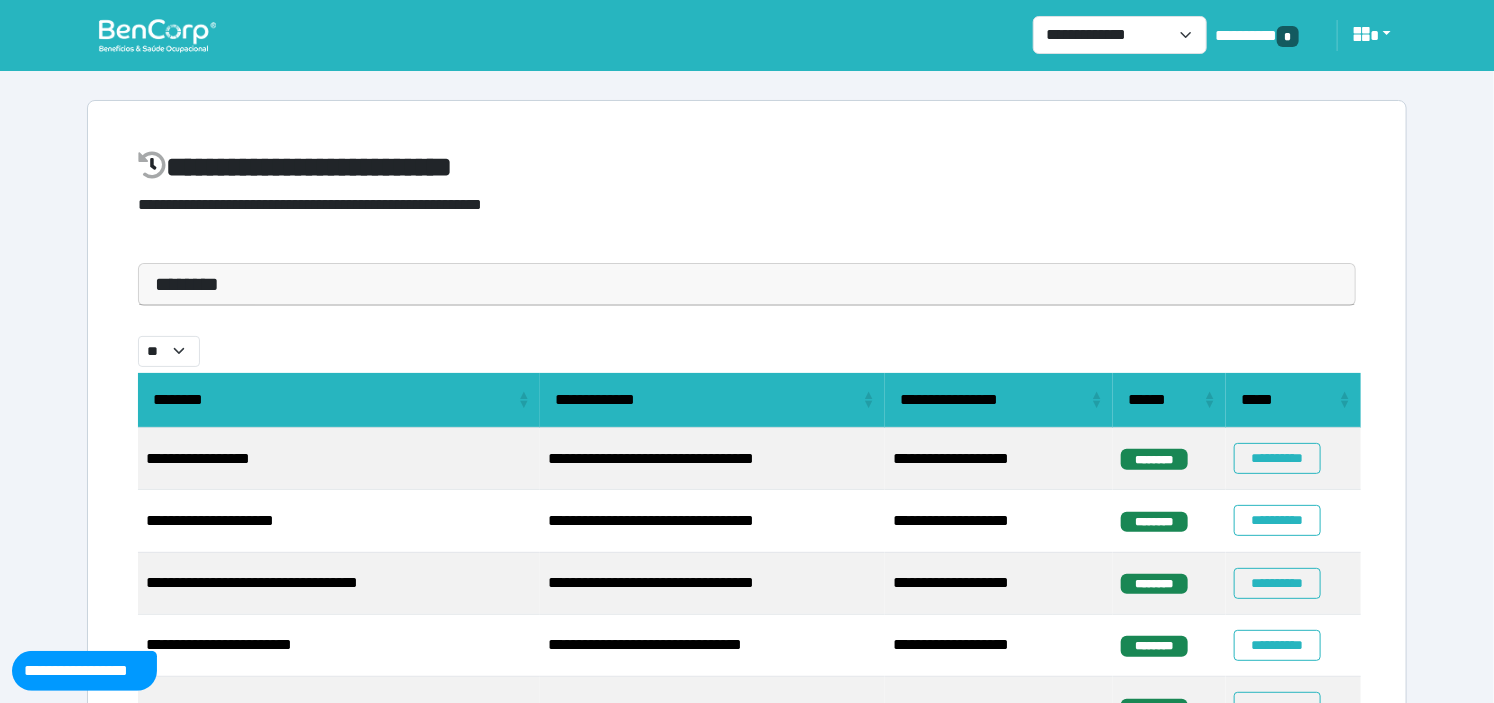 click on "********" at bounding box center (747, 284) 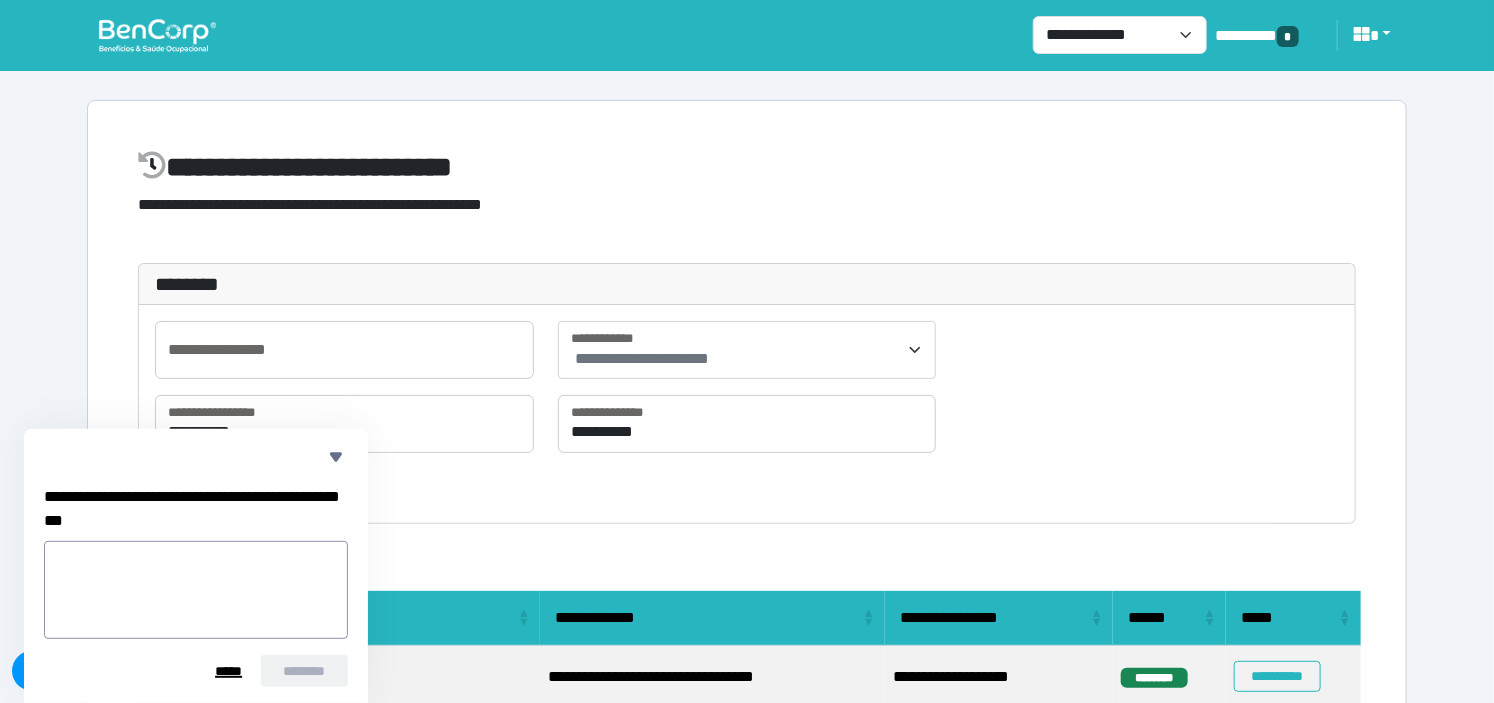 click on "*****" at bounding box center [229, 671] 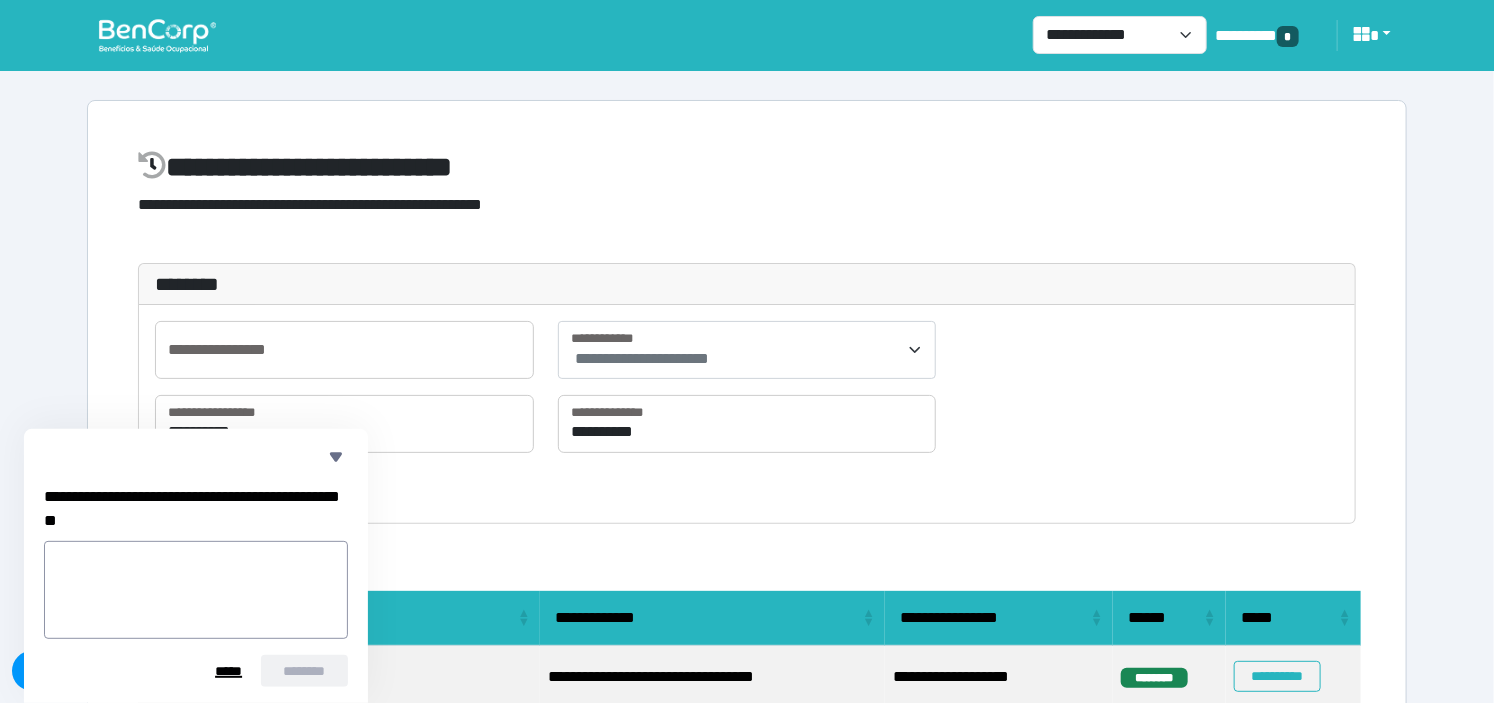 click on "*****" at bounding box center [229, 671] 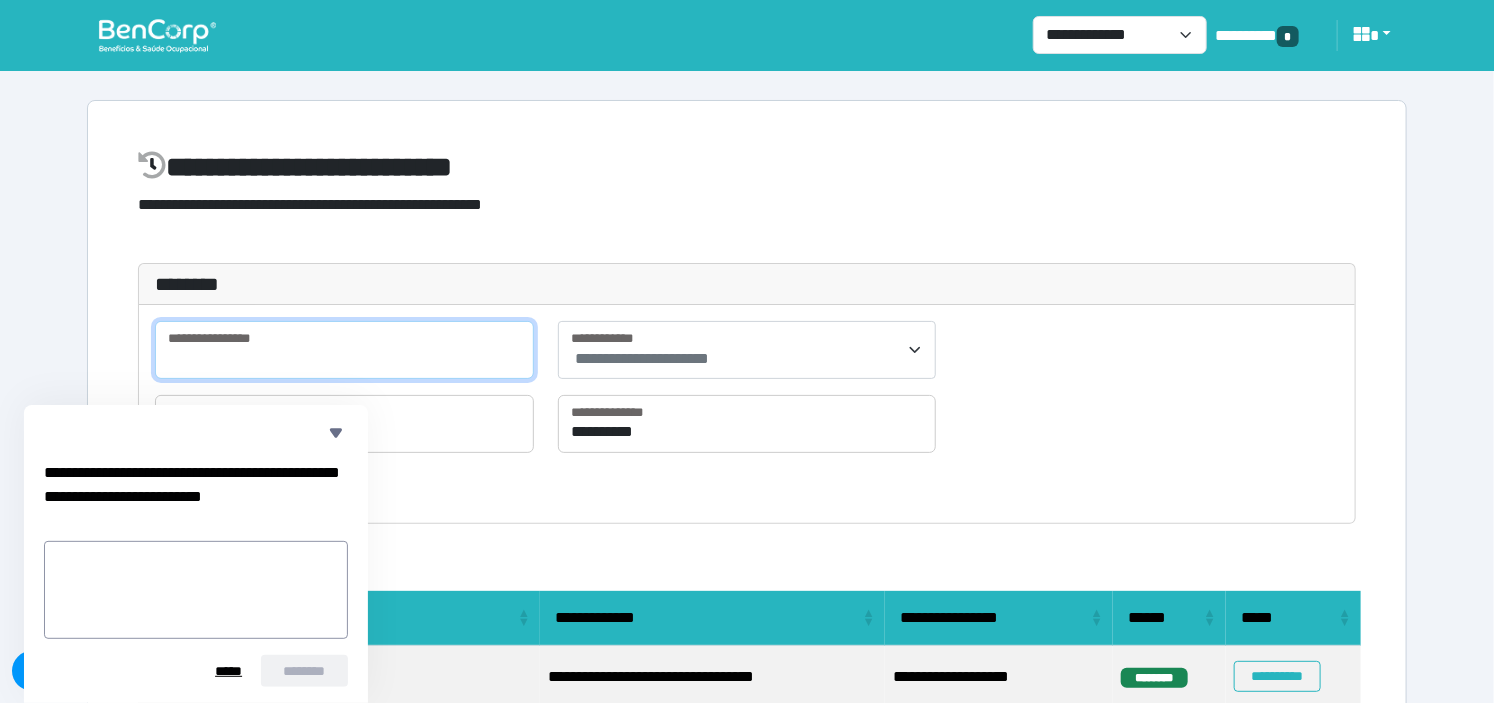 click at bounding box center [344, 350] 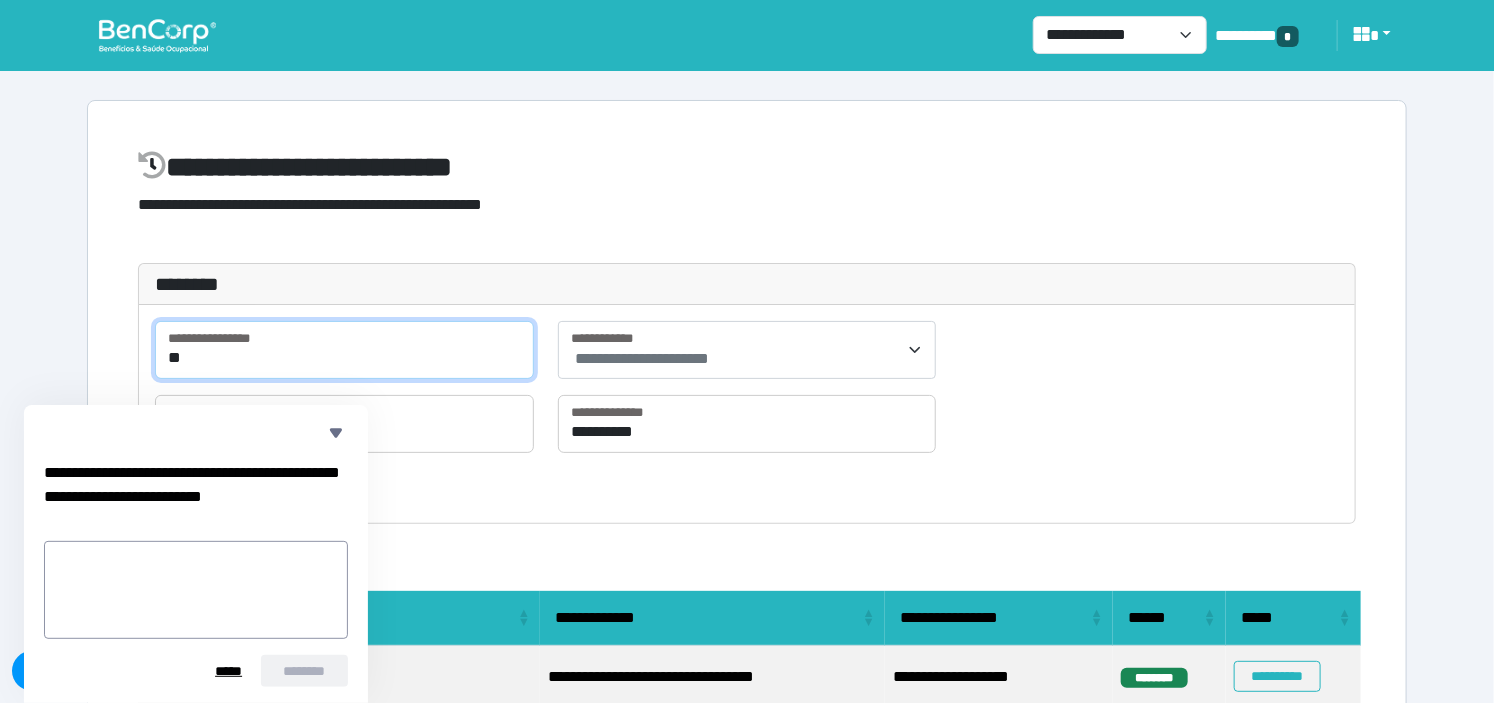 type on "*" 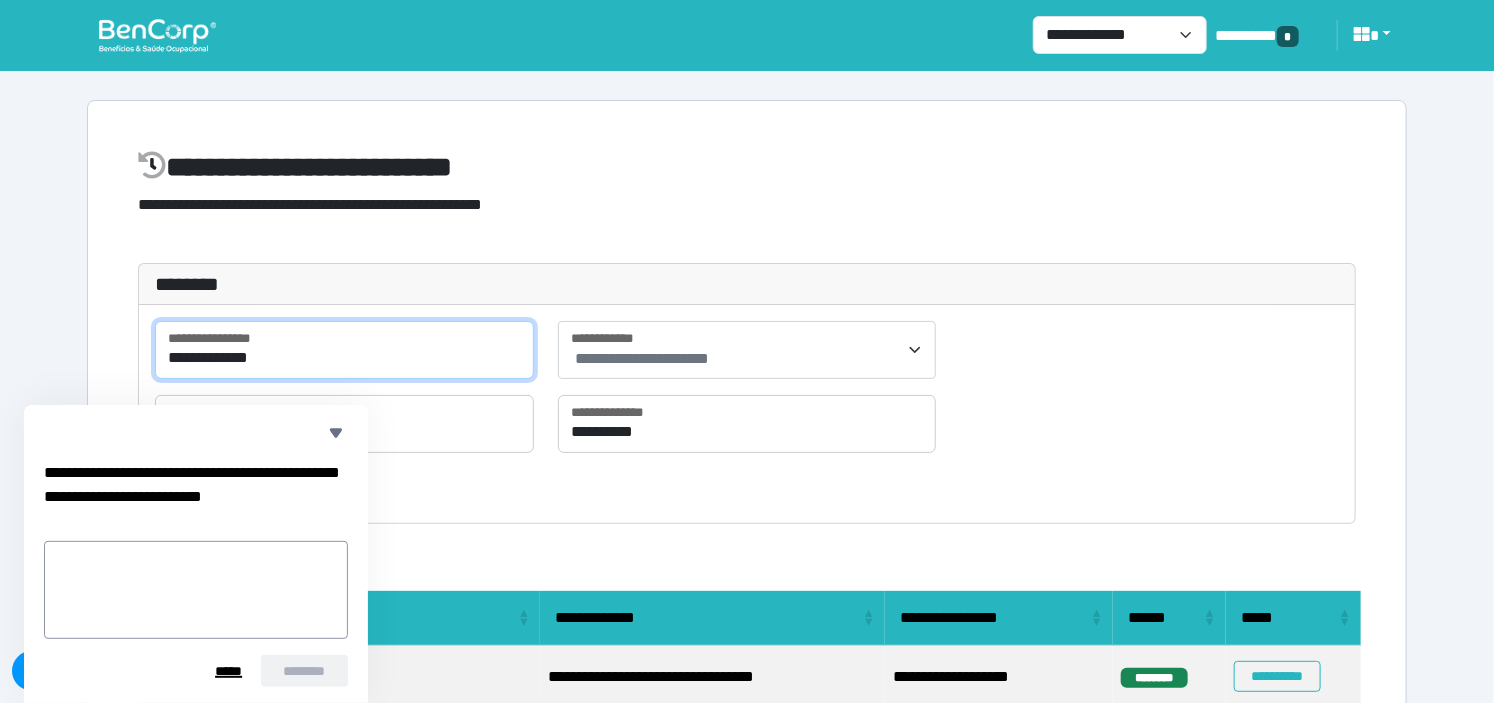 type on "**********" 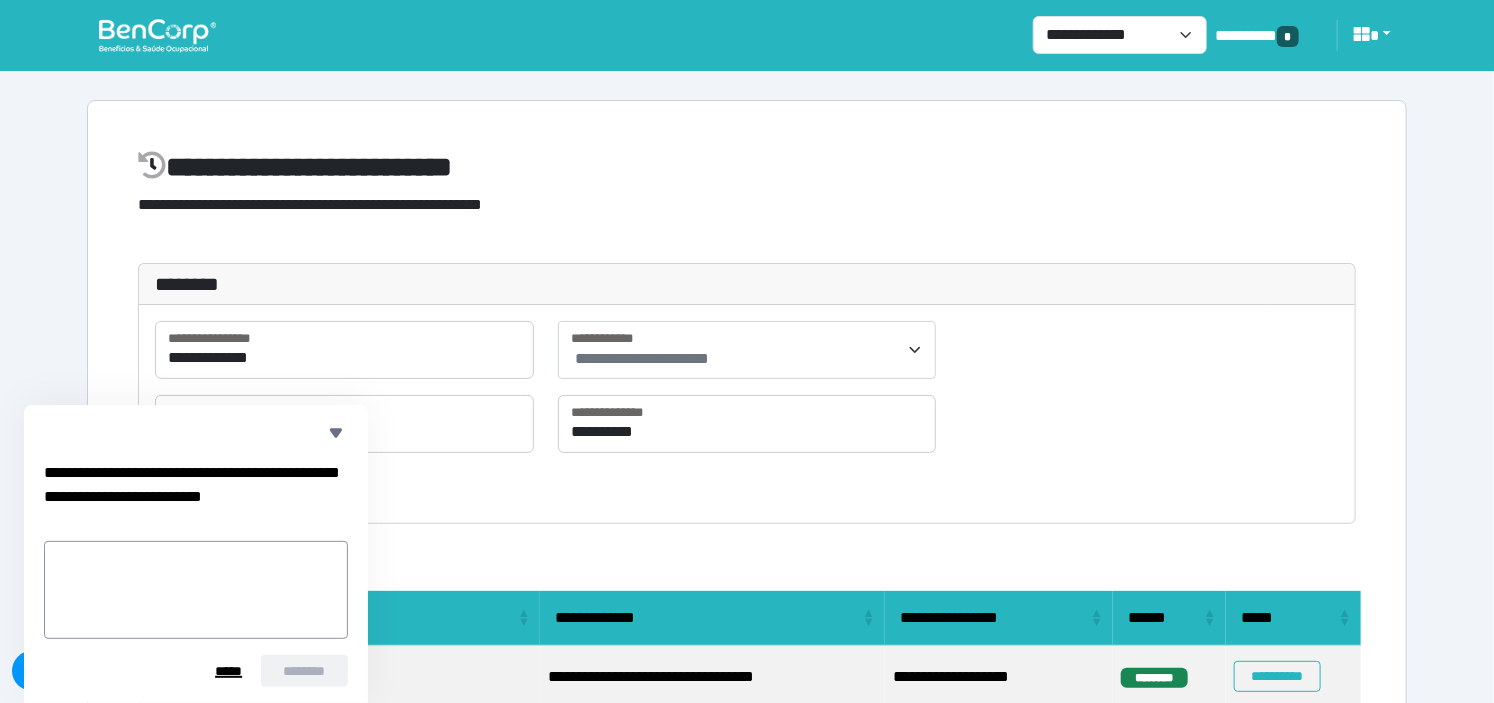 click on "*****" at bounding box center [229, 671] 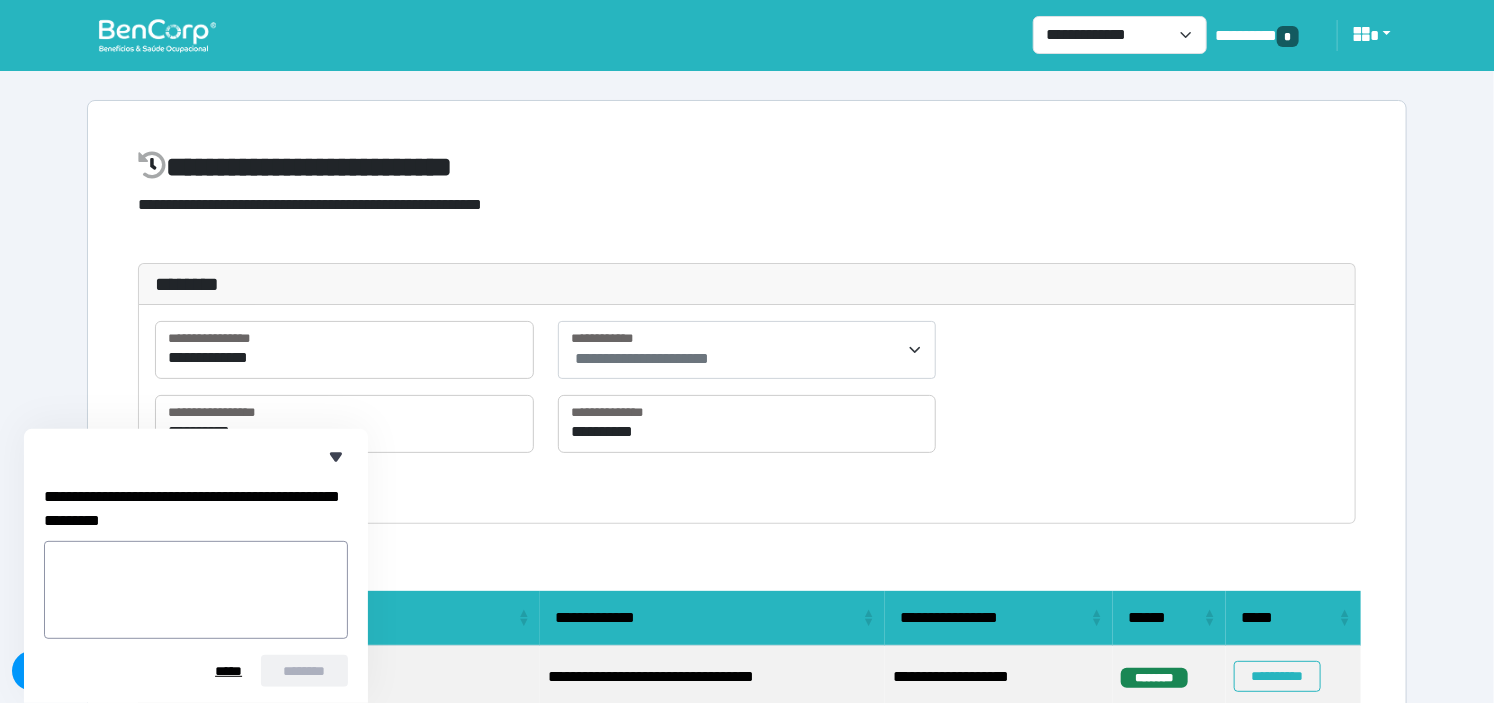 click 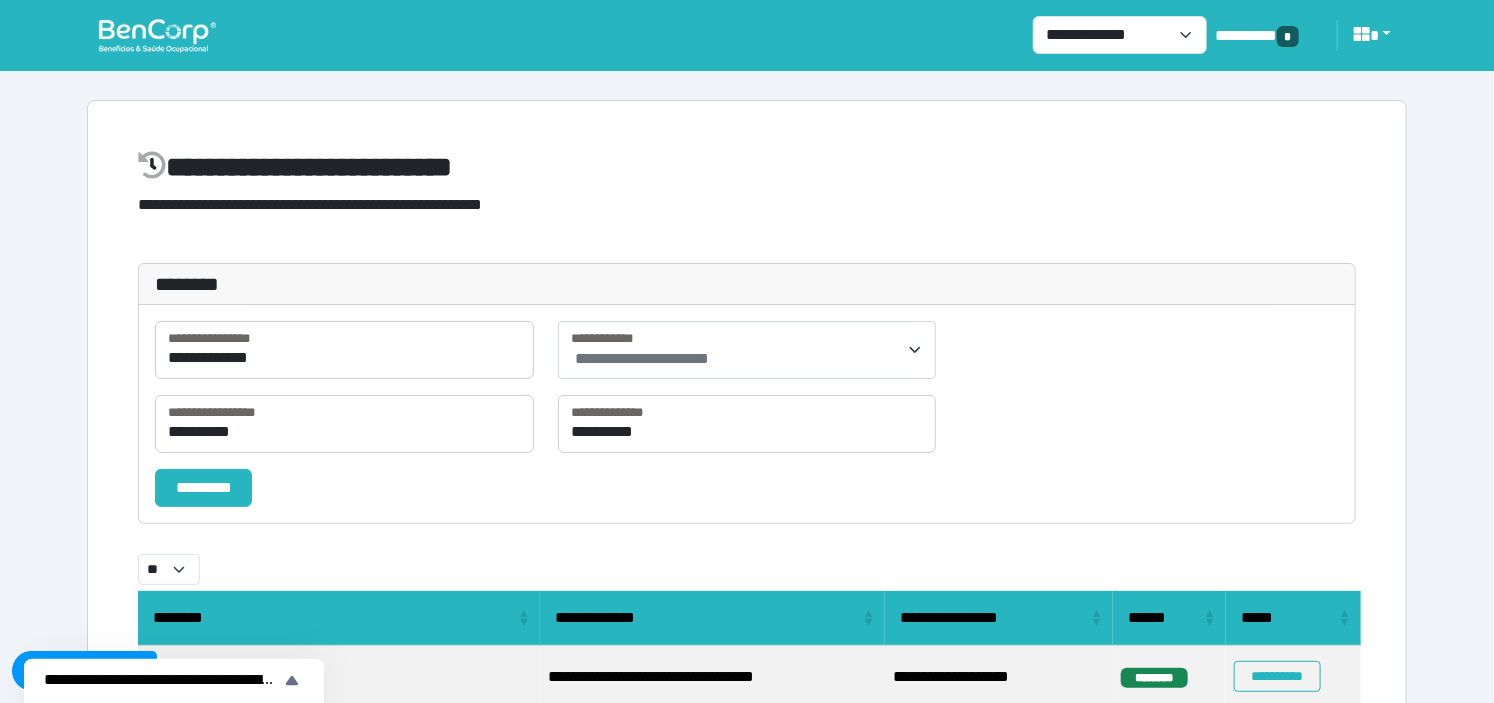 click on "*********" at bounding box center [394, 488] 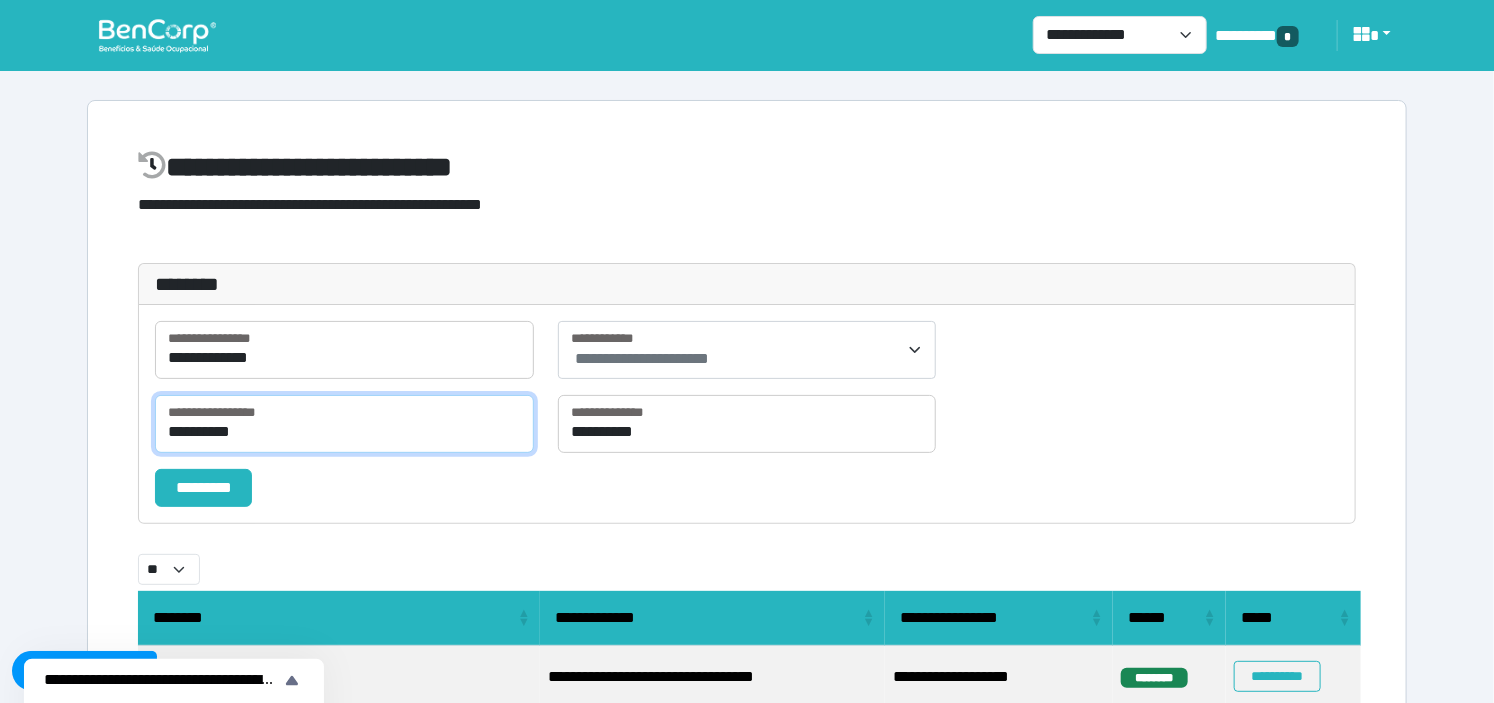 click on "**********" at bounding box center [344, 424] 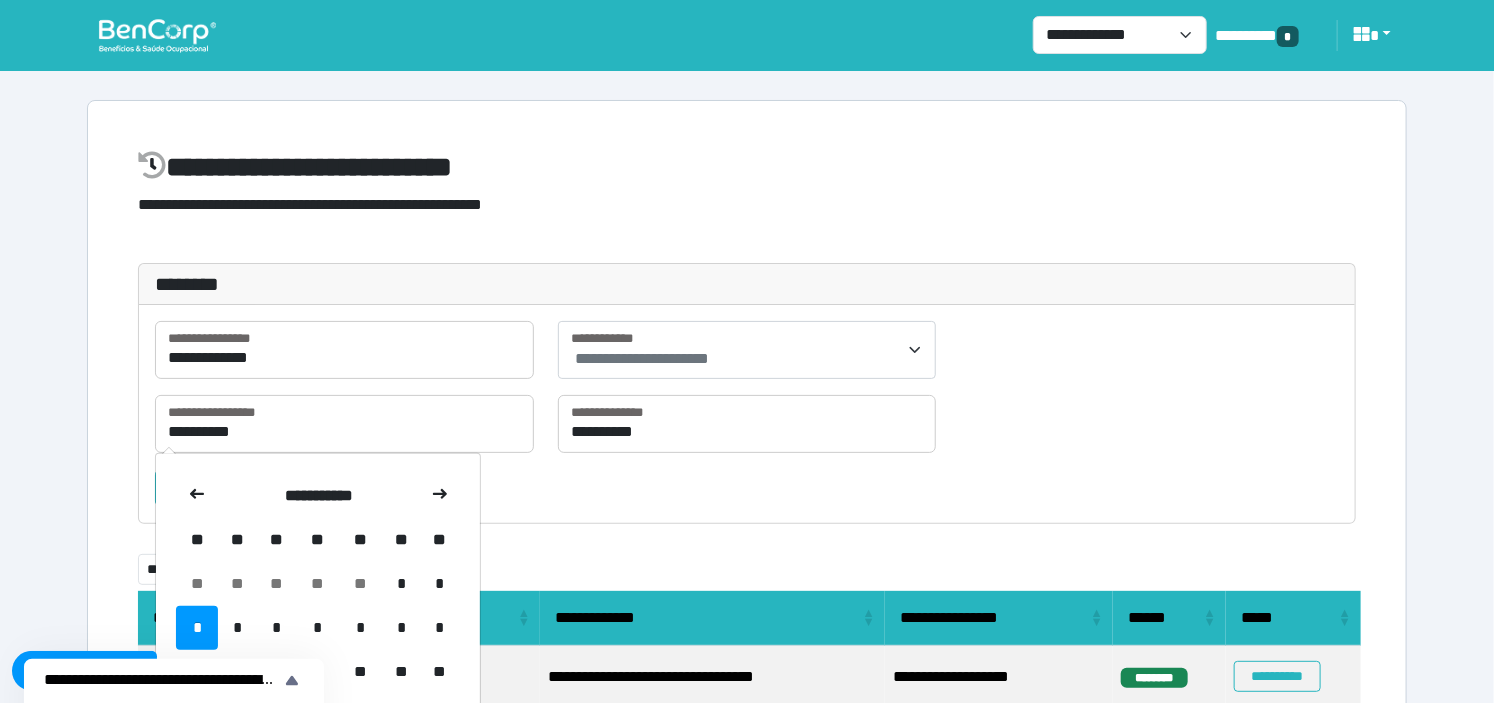 click on "*" at bounding box center [237, 628] 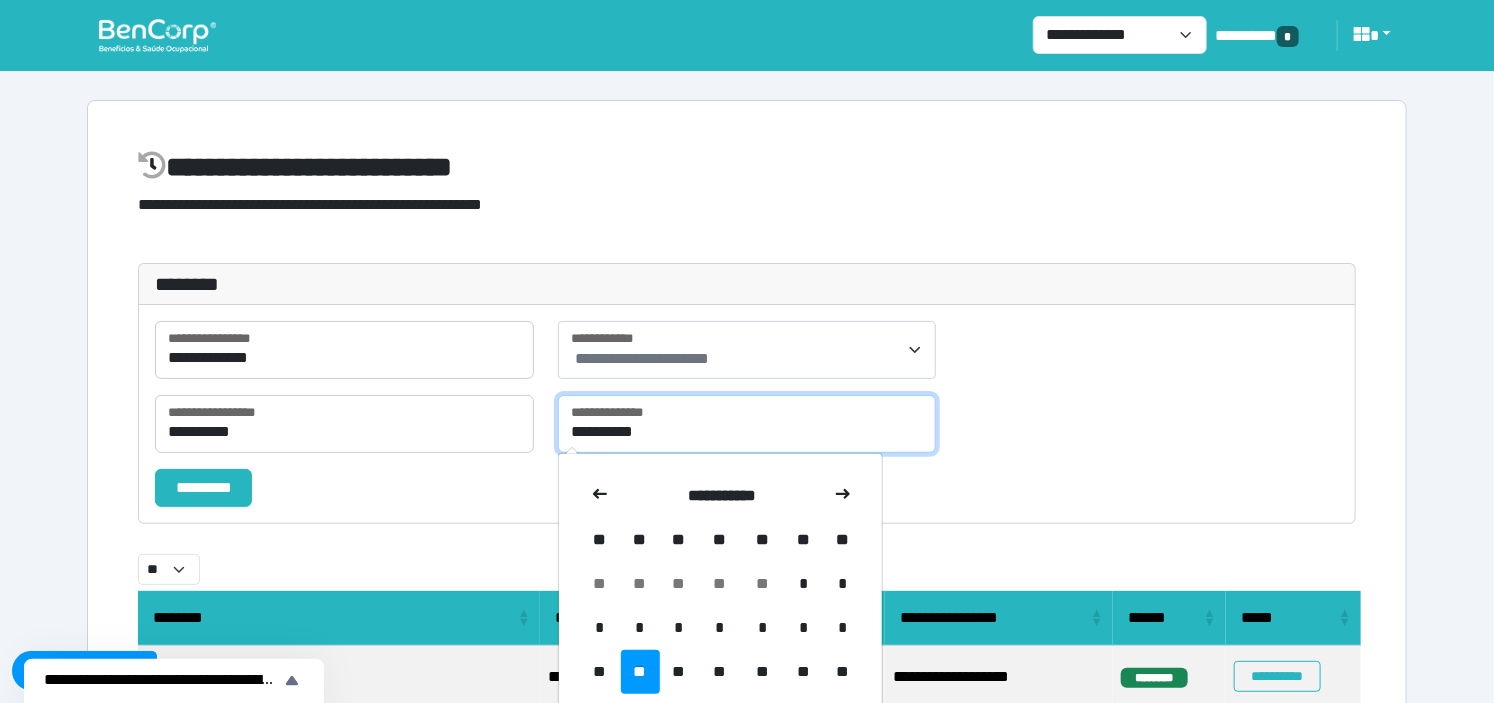 click on "**********" at bounding box center (747, 424) 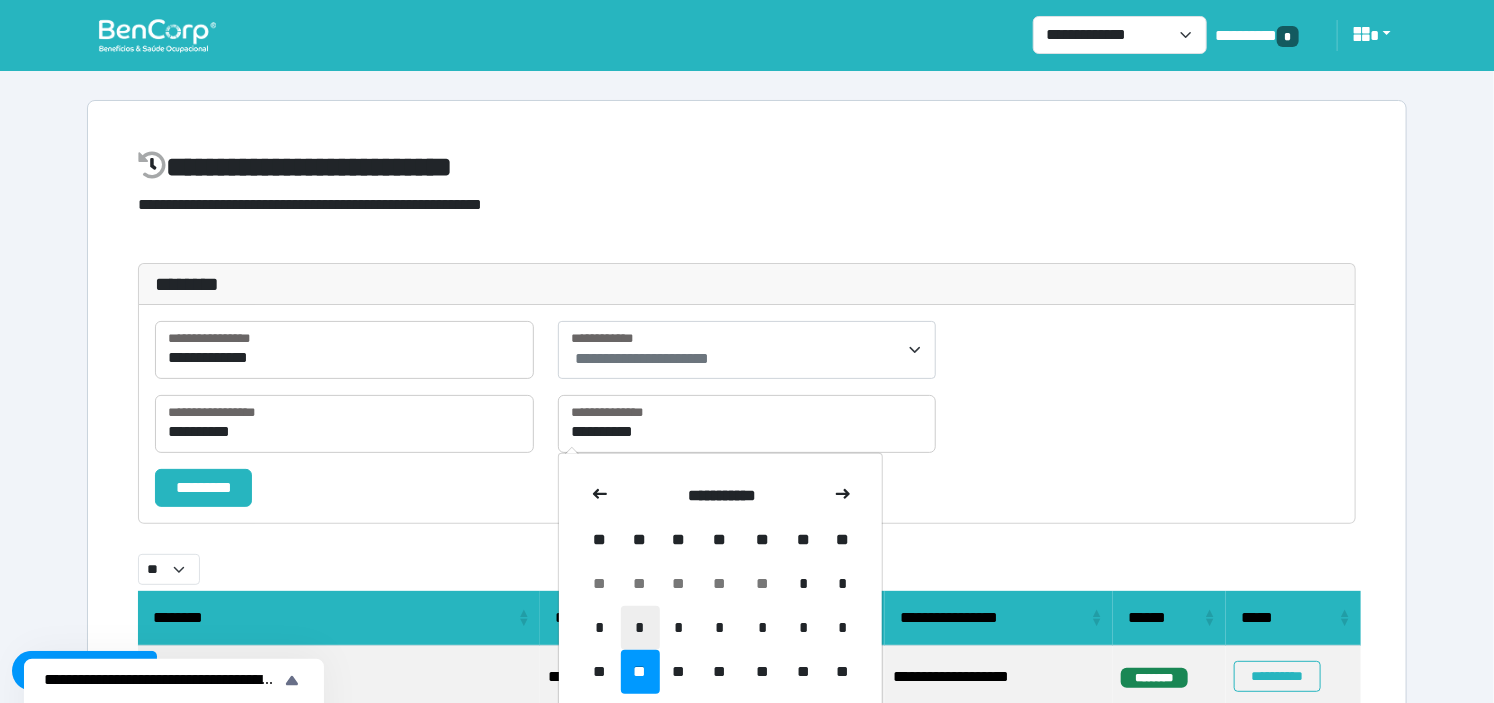 click on "*" at bounding box center (640, 628) 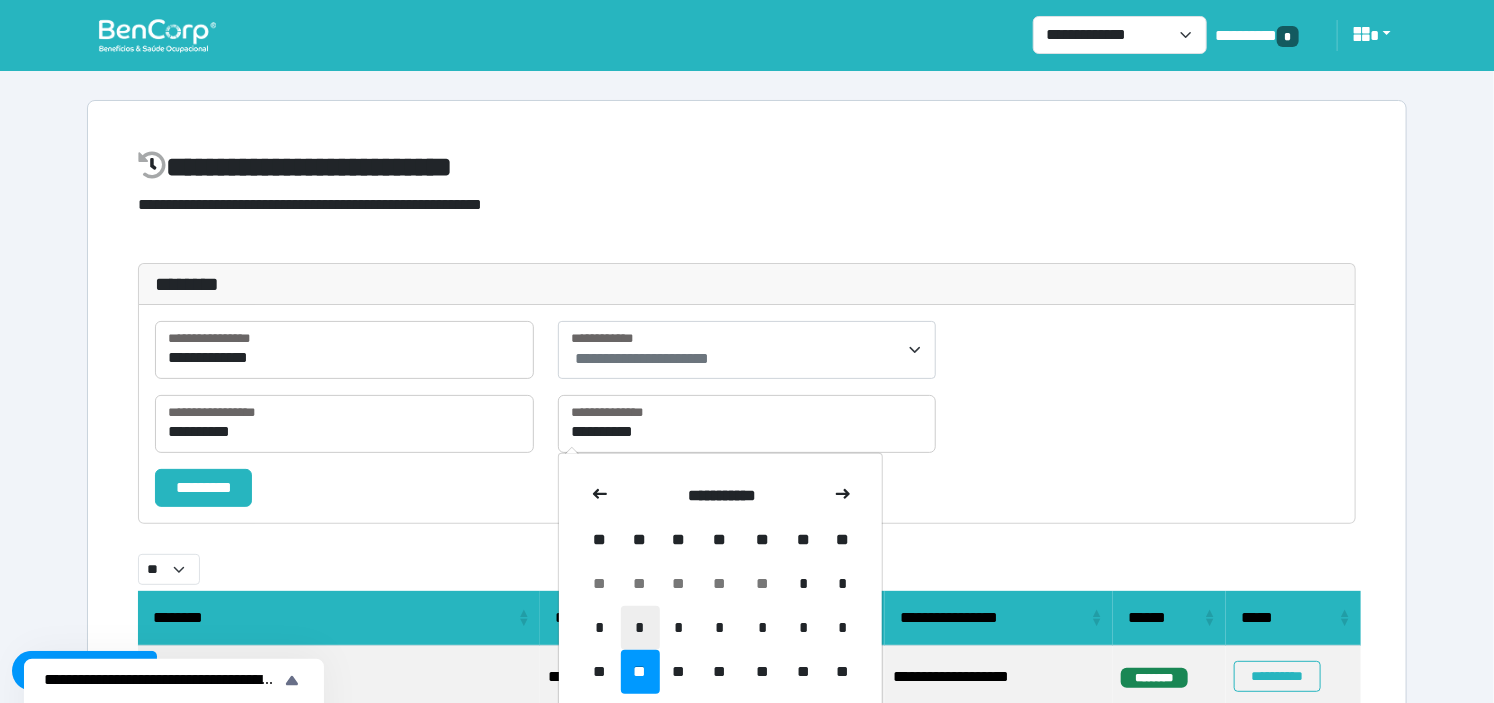 type on "**********" 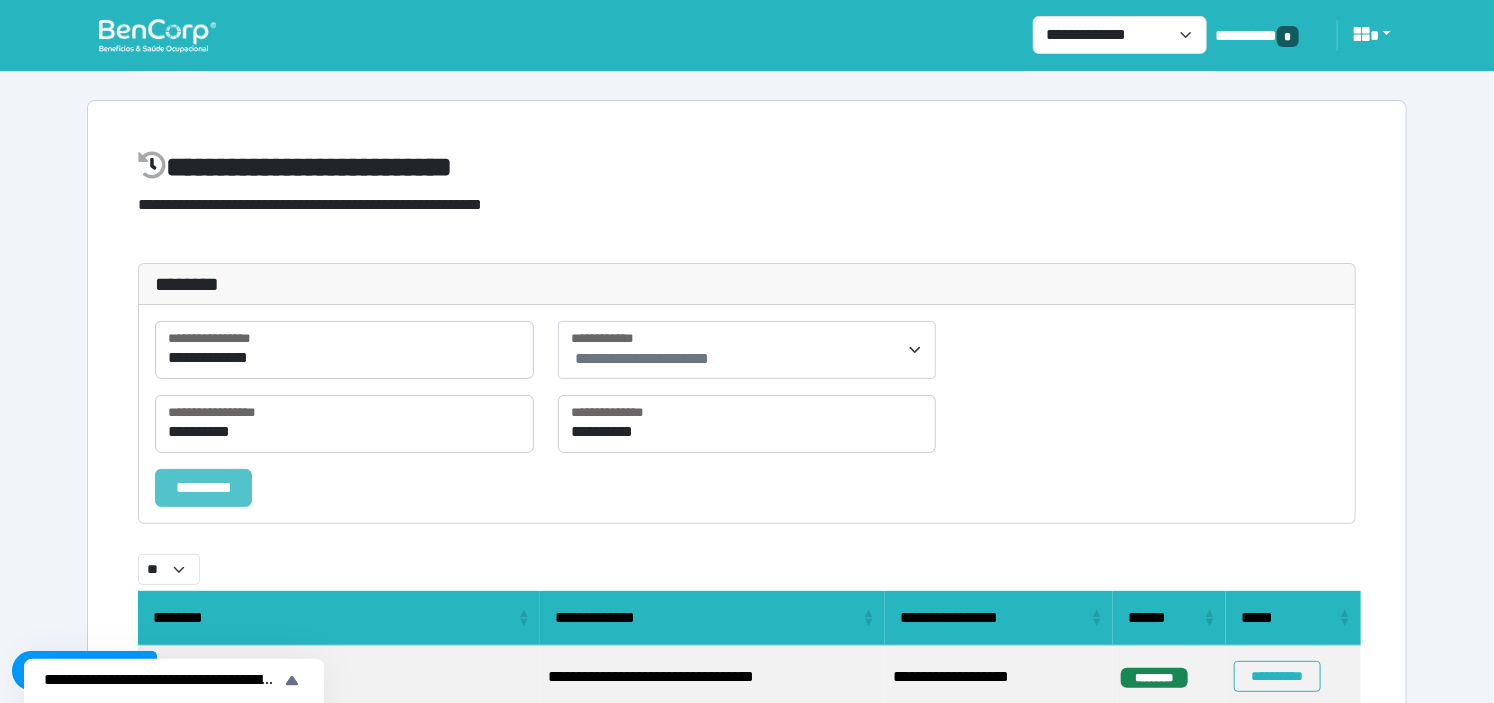 drag, startPoint x: 140, startPoint y: 483, endPoint x: 195, endPoint y: 495, distance: 56.293873 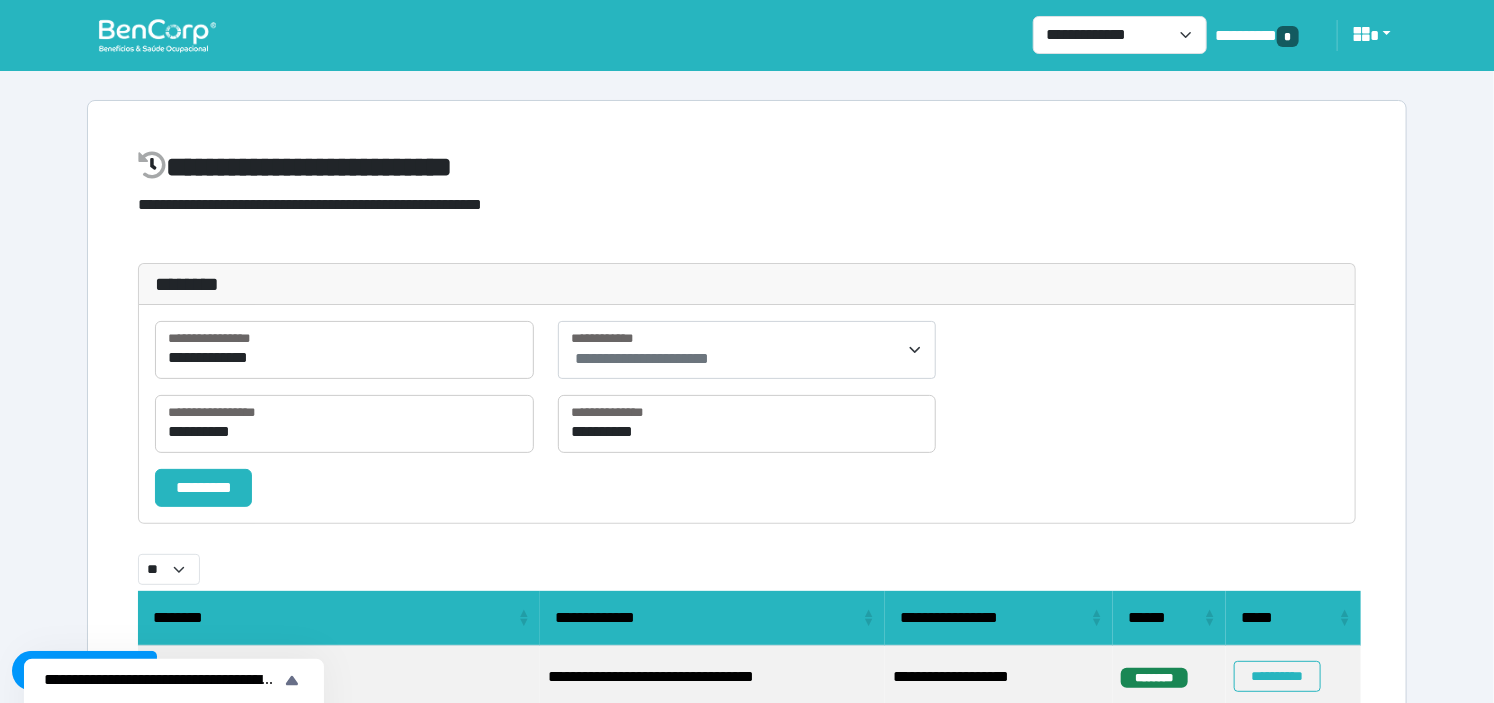 select on "**" 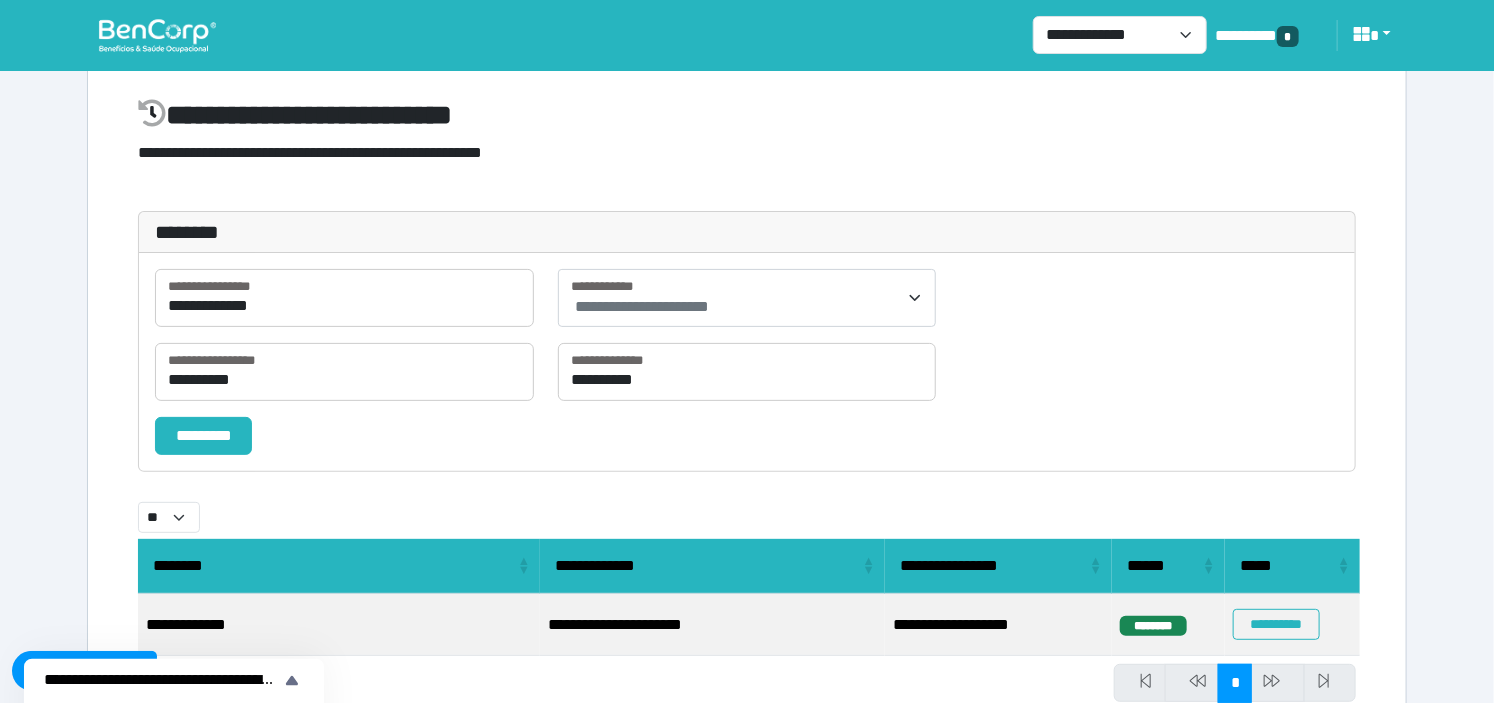 scroll, scrollTop: 141, scrollLeft: 0, axis: vertical 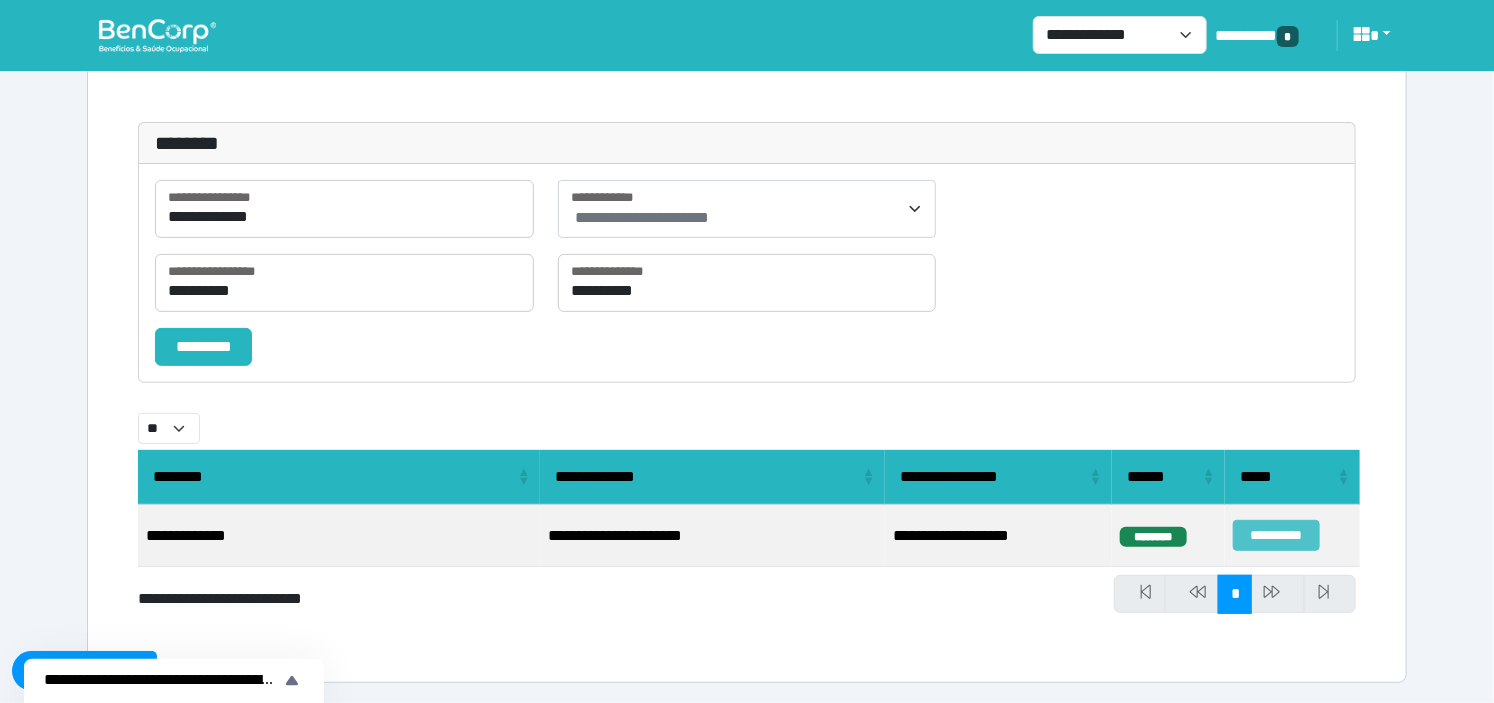 click on "**********" at bounding box center (1276, 535) 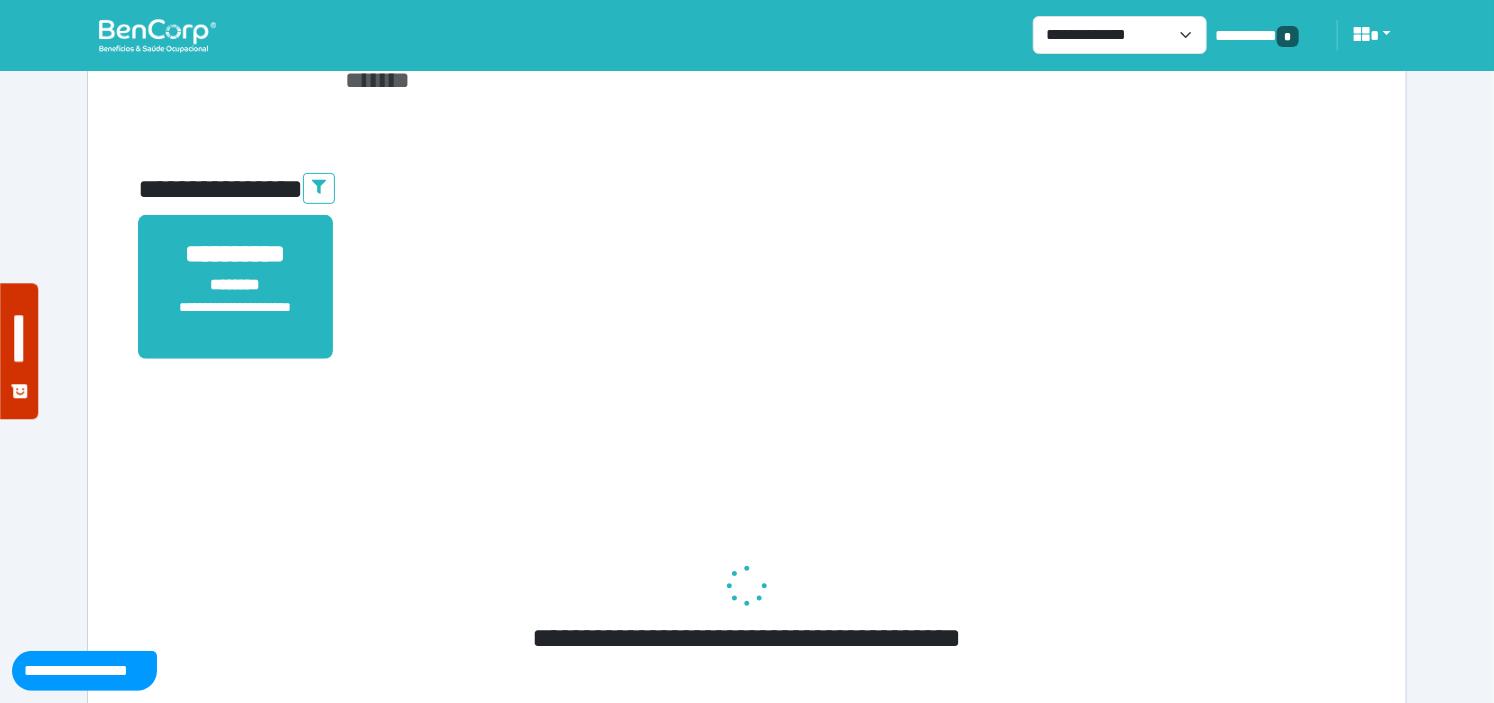 scroll, scrollTop: 274, scrollLeft: 0, axis: vertical 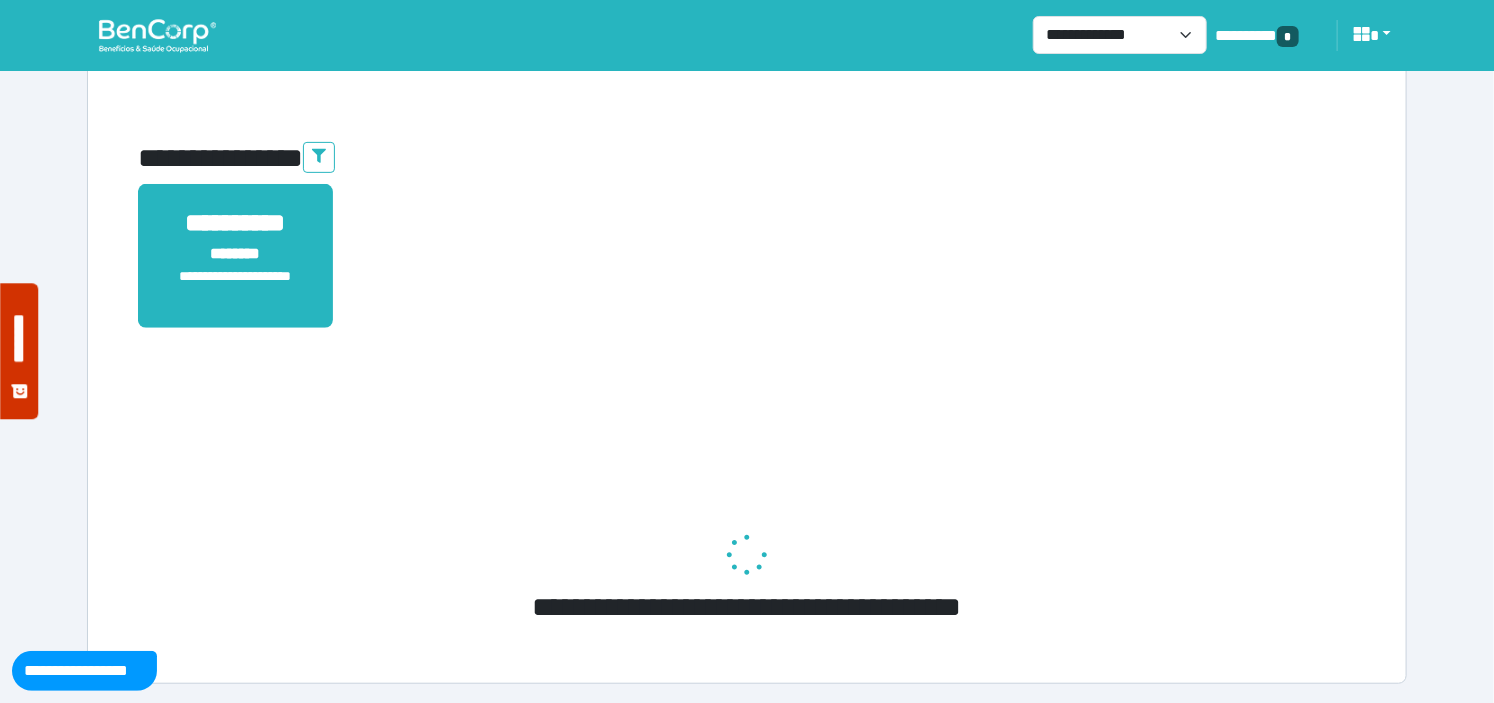 click on "**********" at bounding box center (235, 223) 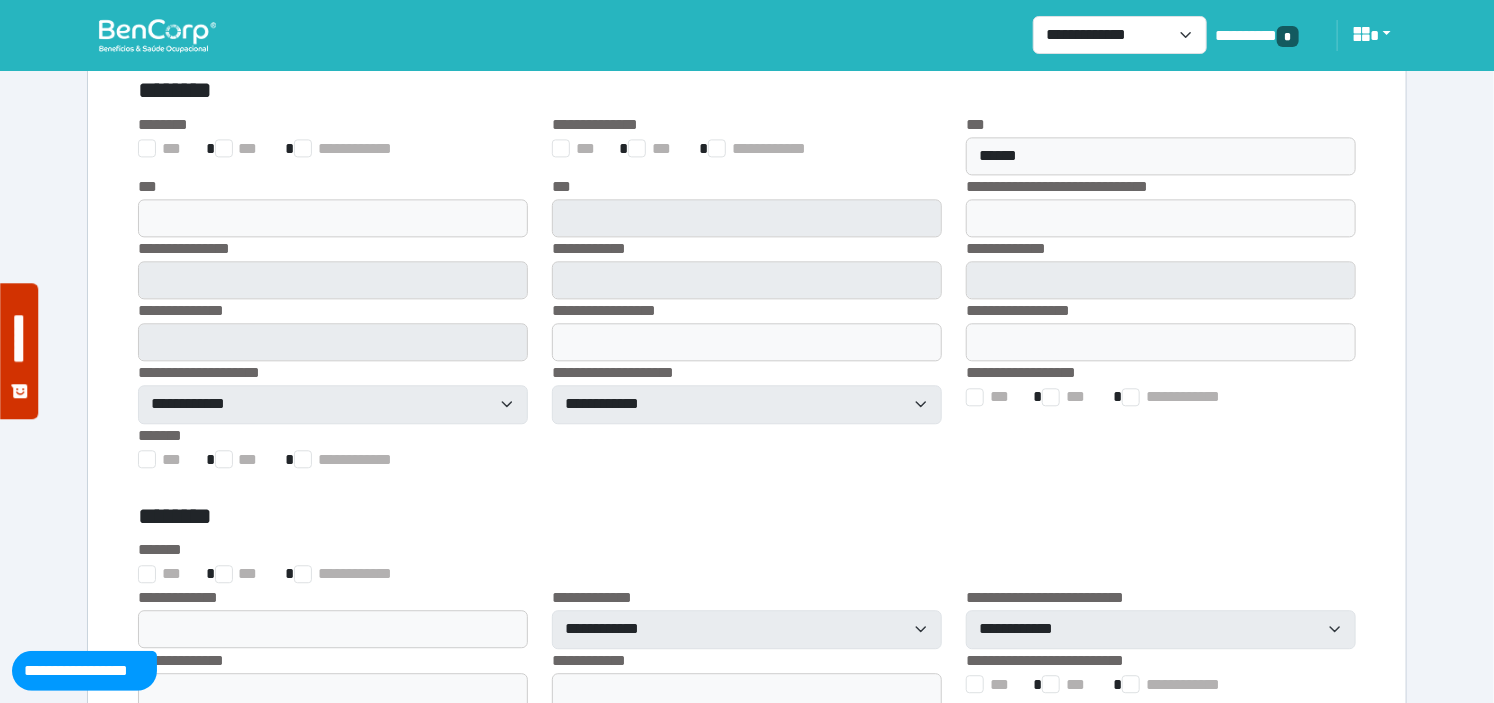scroll, scrollTop: 1274, scrollLeft: 0, axis: vertical 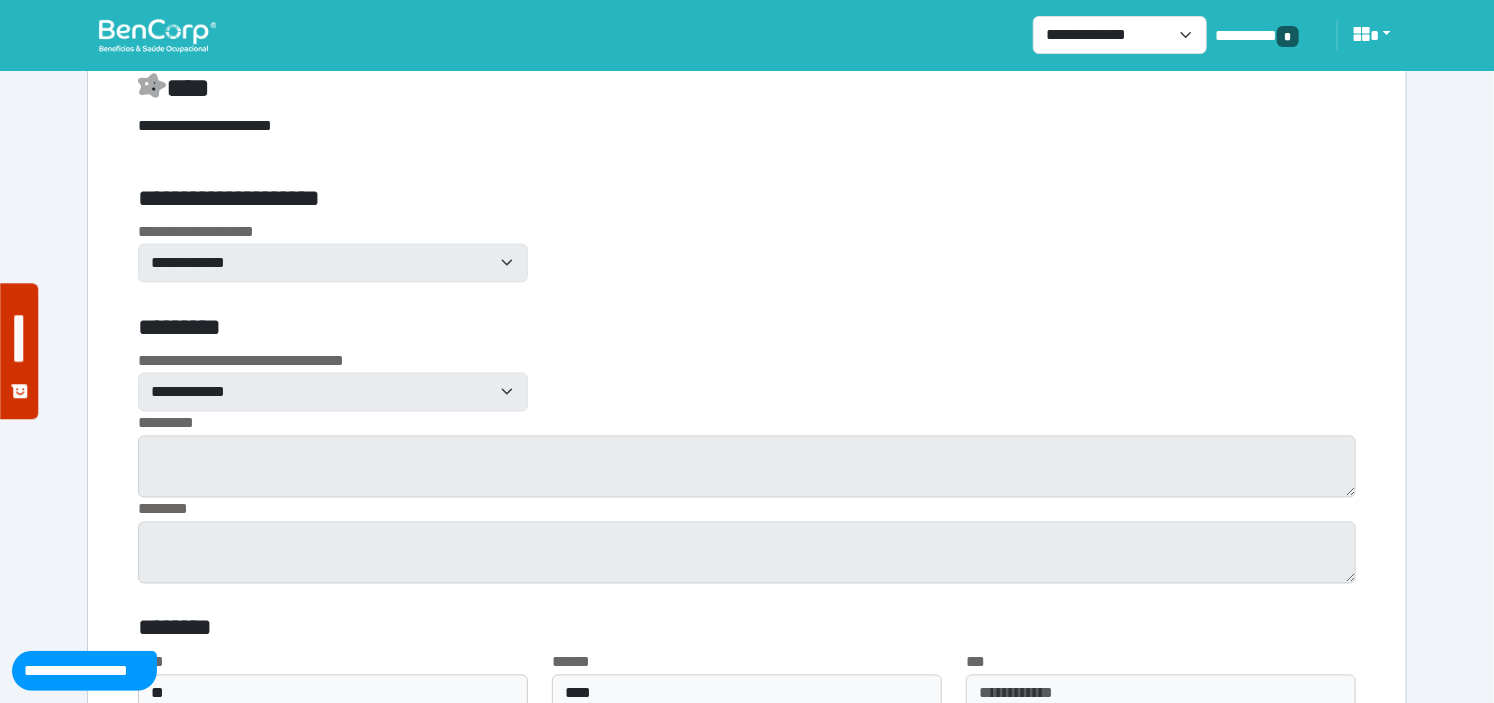 click on "**********" at bounding box center [747, 35] 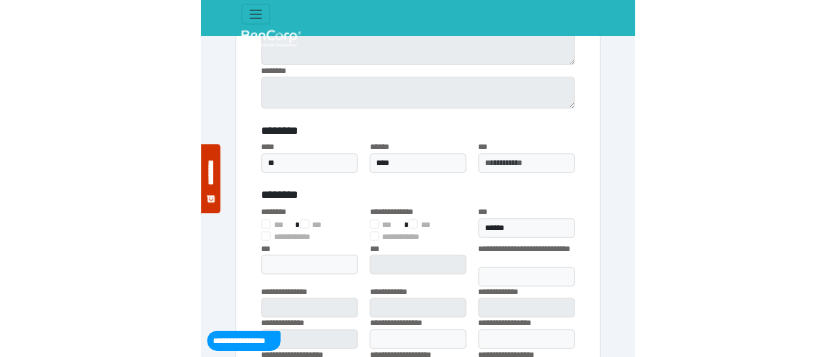 scroll, scrollTop: 1664, scrollLeft: 0, axis: vertical 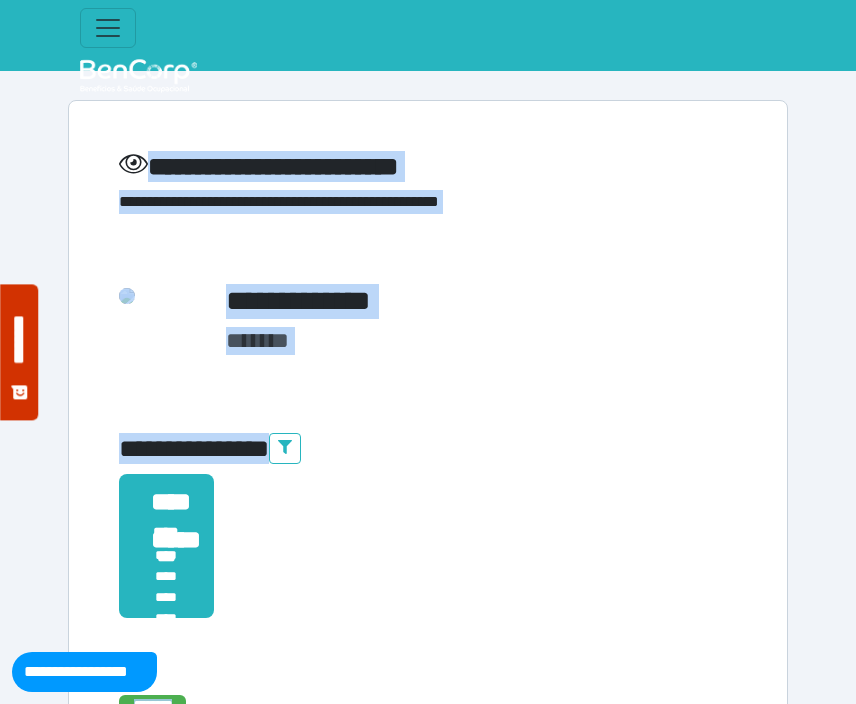 drag, startPoint x: 640, startPoint y: 129, endPoint x: 56, endPoint y: 14, distance: 595.2151 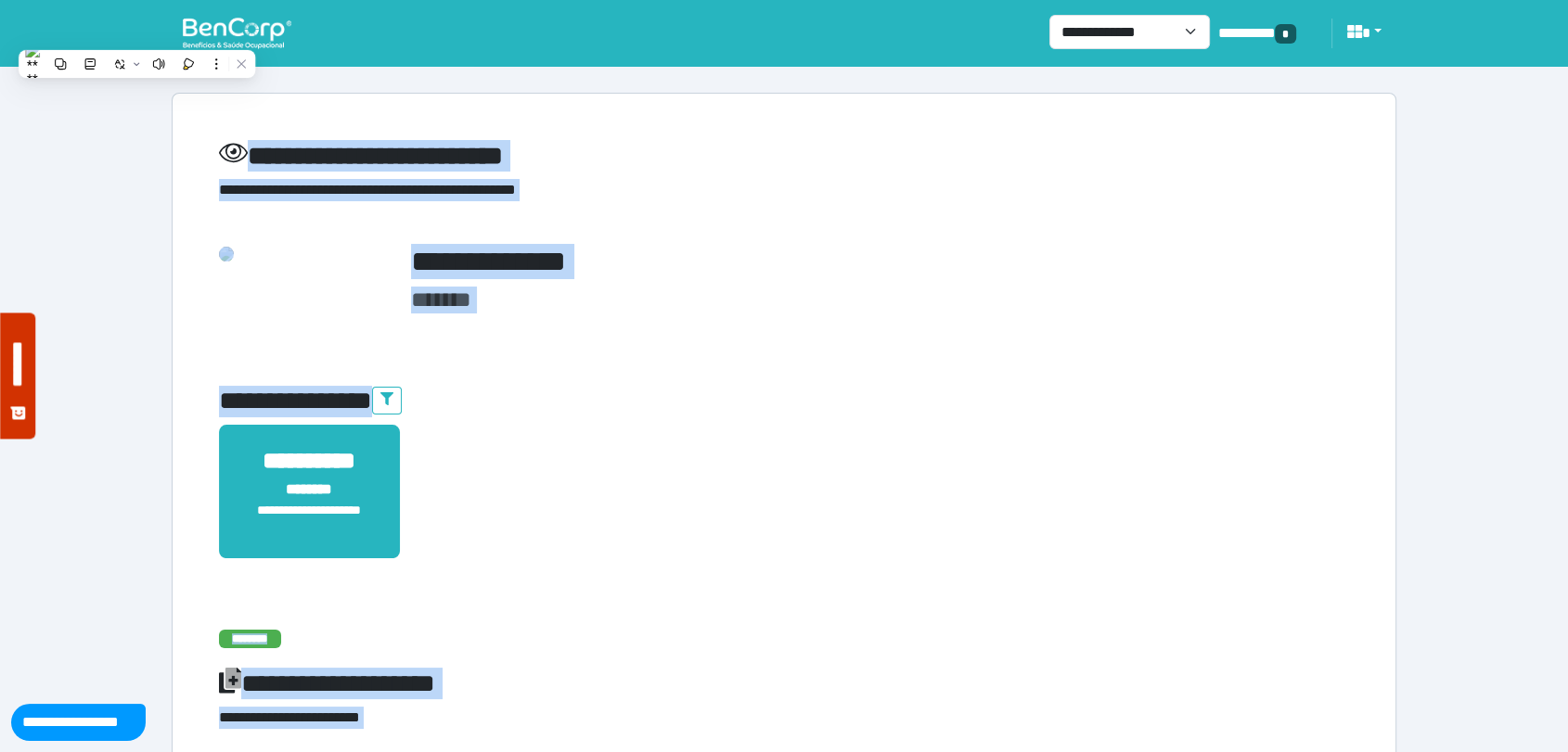 drag, startPoint x: 626, startPoint y: 367, endPoint x: 607, endPoint y: 388, distance: 28.319605 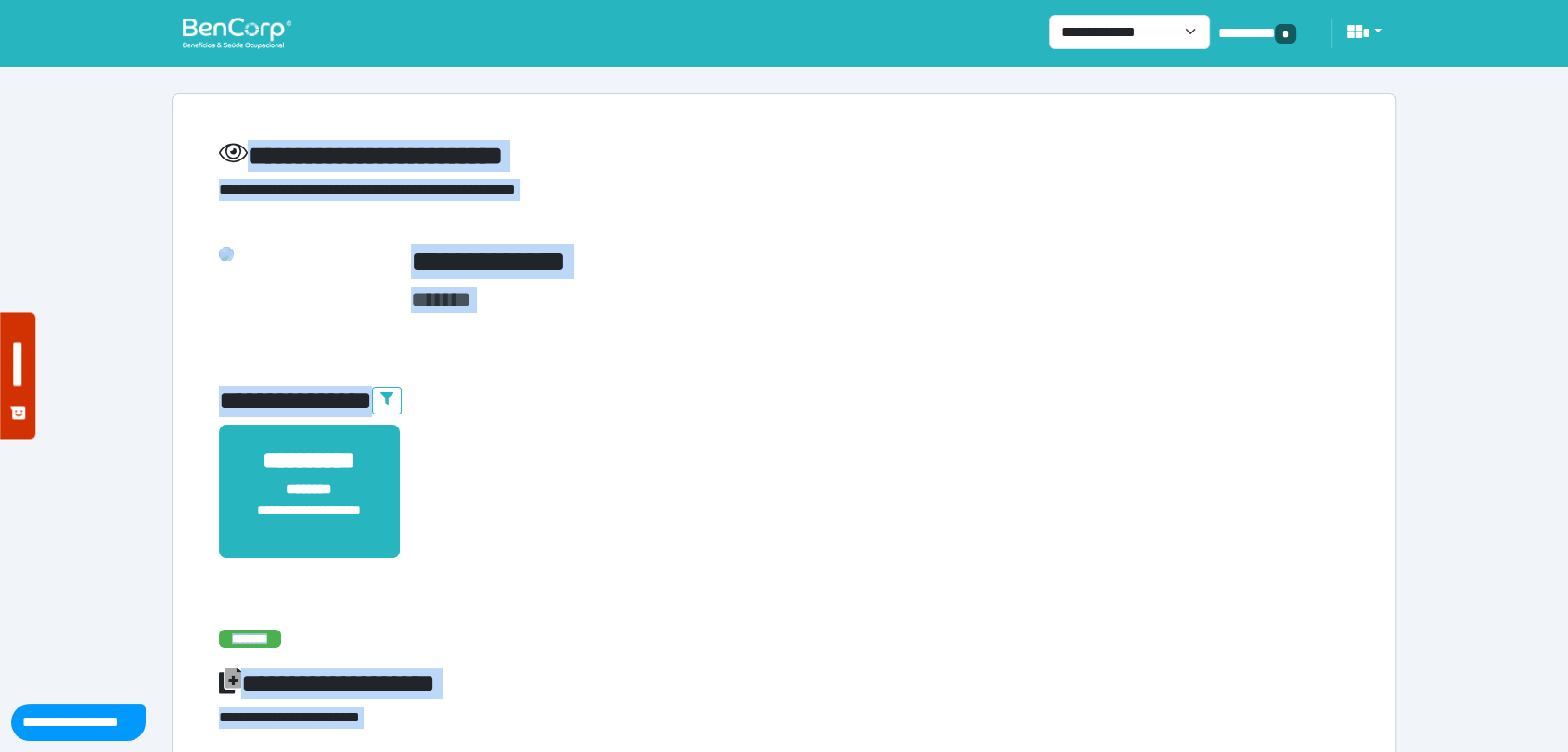 click on "**********" at bounding box center [784, 2816] 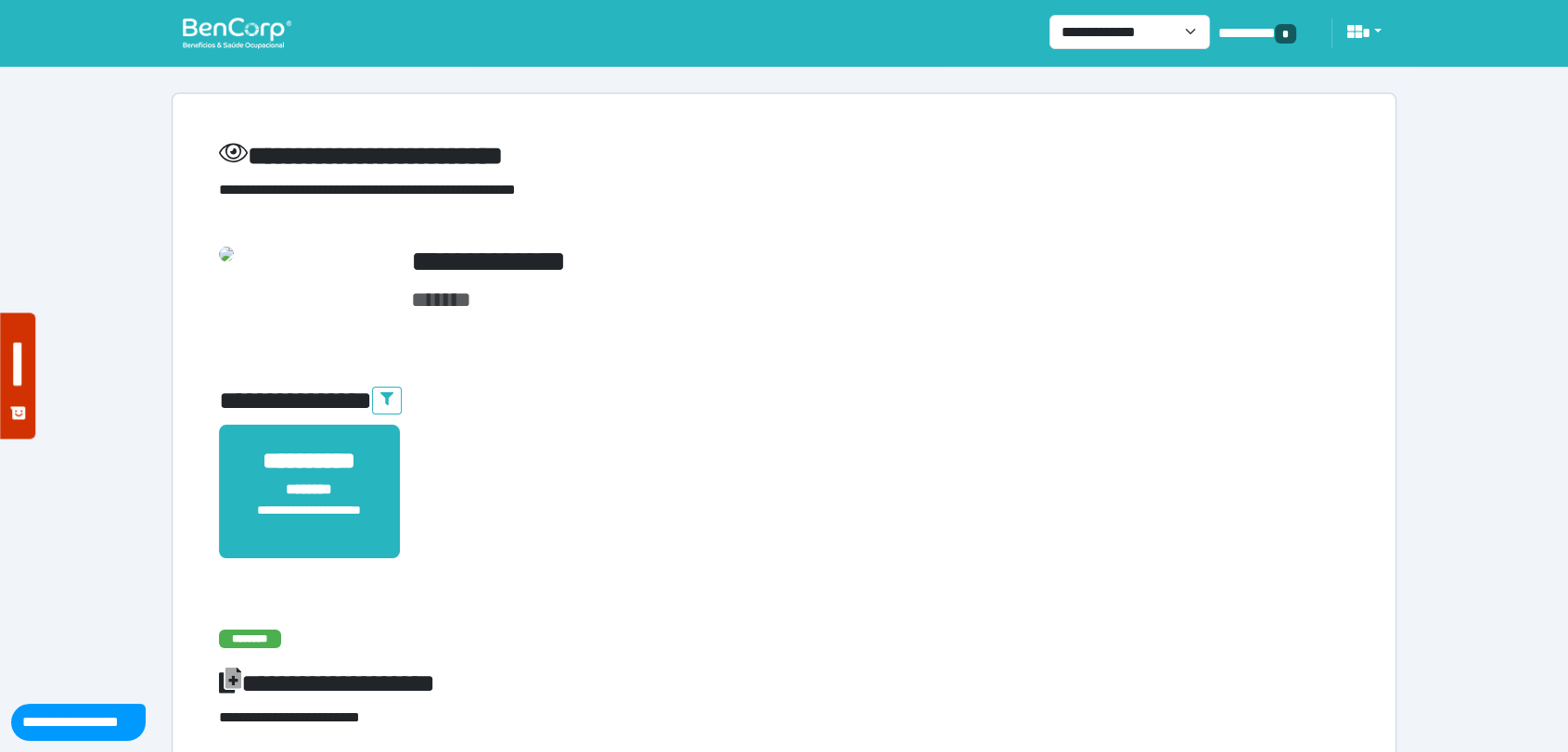 click on "*******" at bounding box center (784, 300) 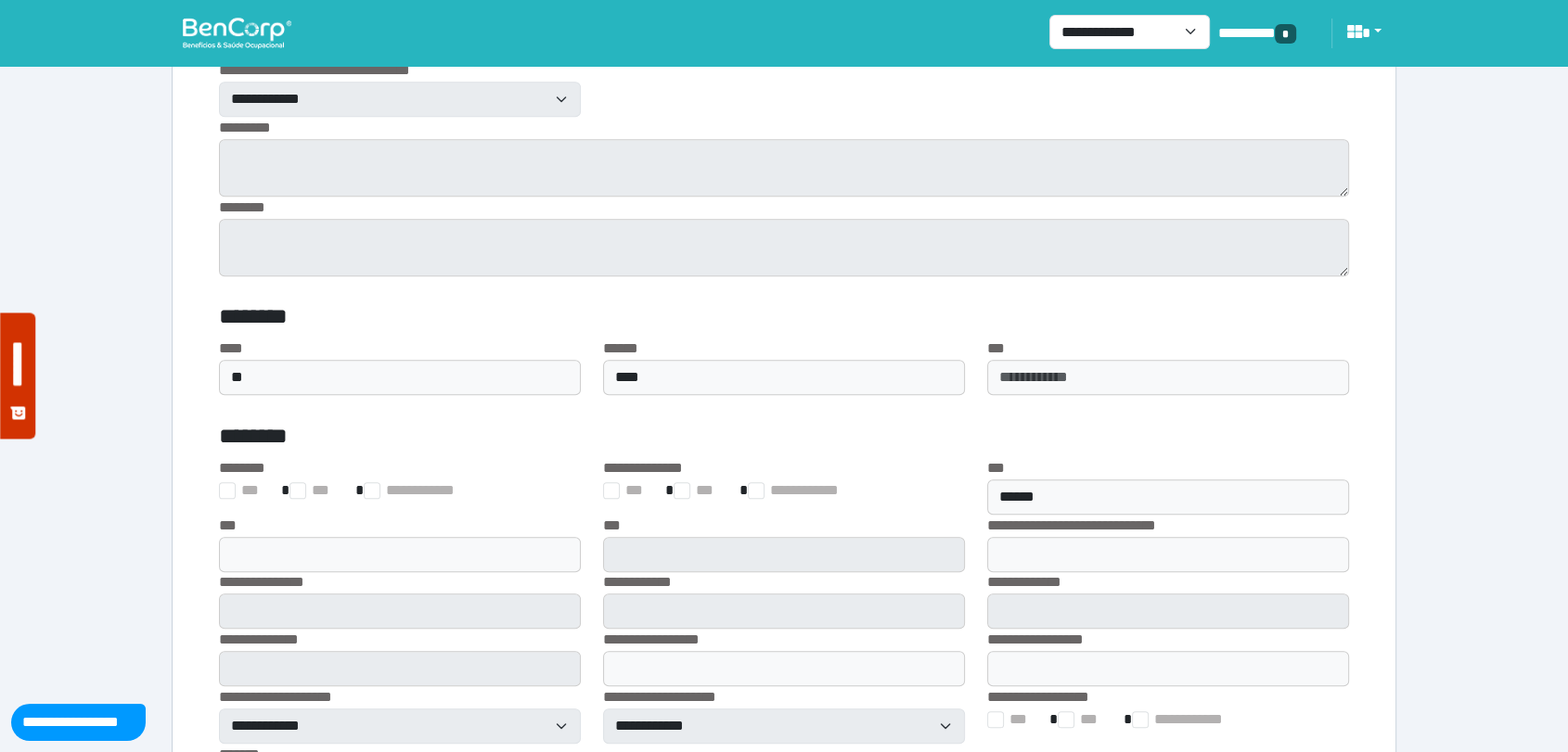 scroll, scrollTop: 1545, scrollLeft: 0, axis: vertical 